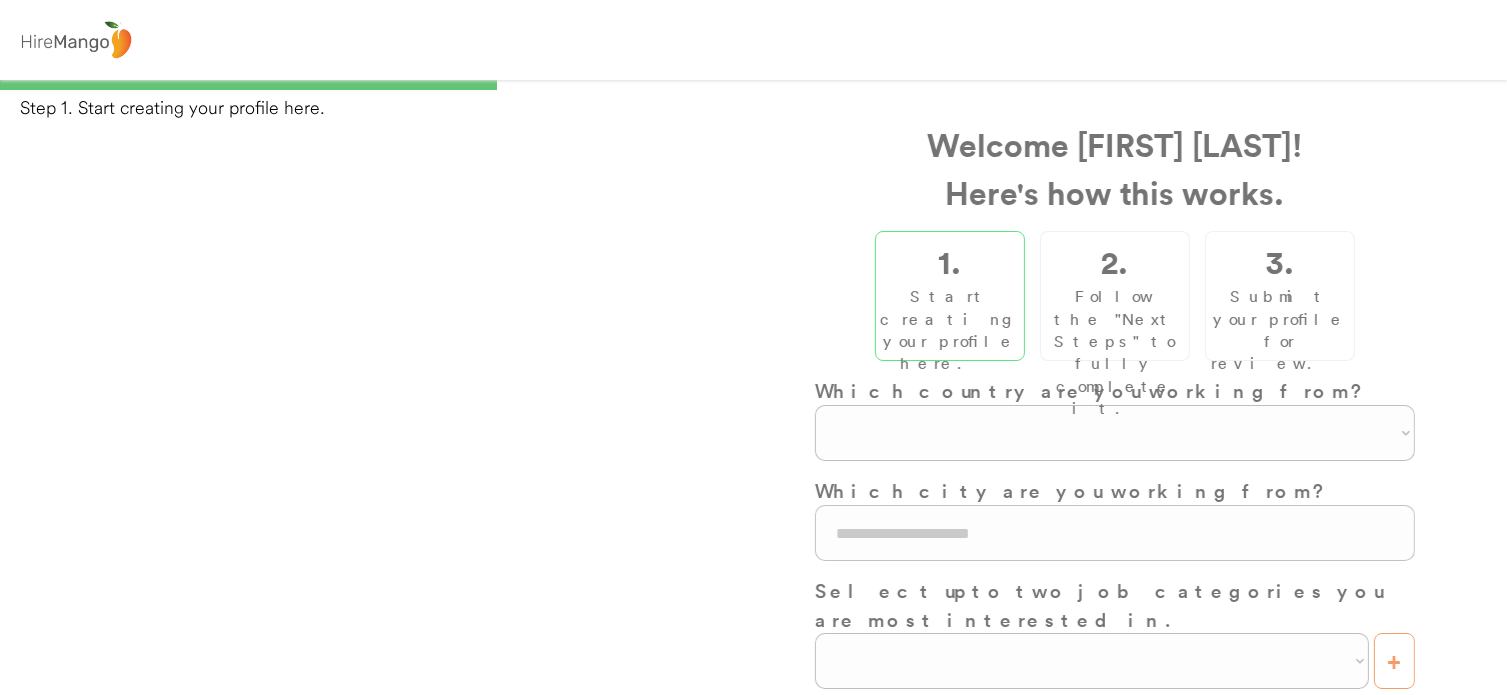 scroll, scrollTop: 0, scrollLeft: 0, axis: both 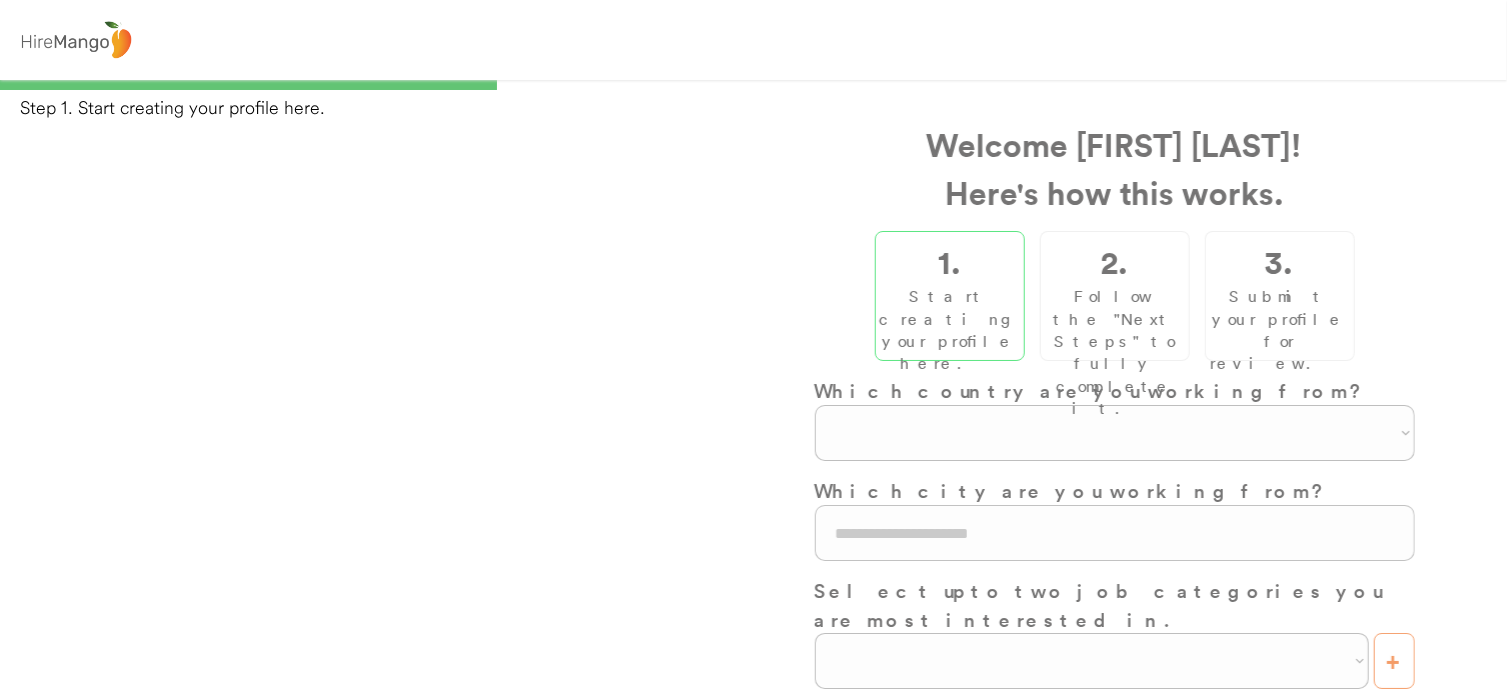 select on "**********" 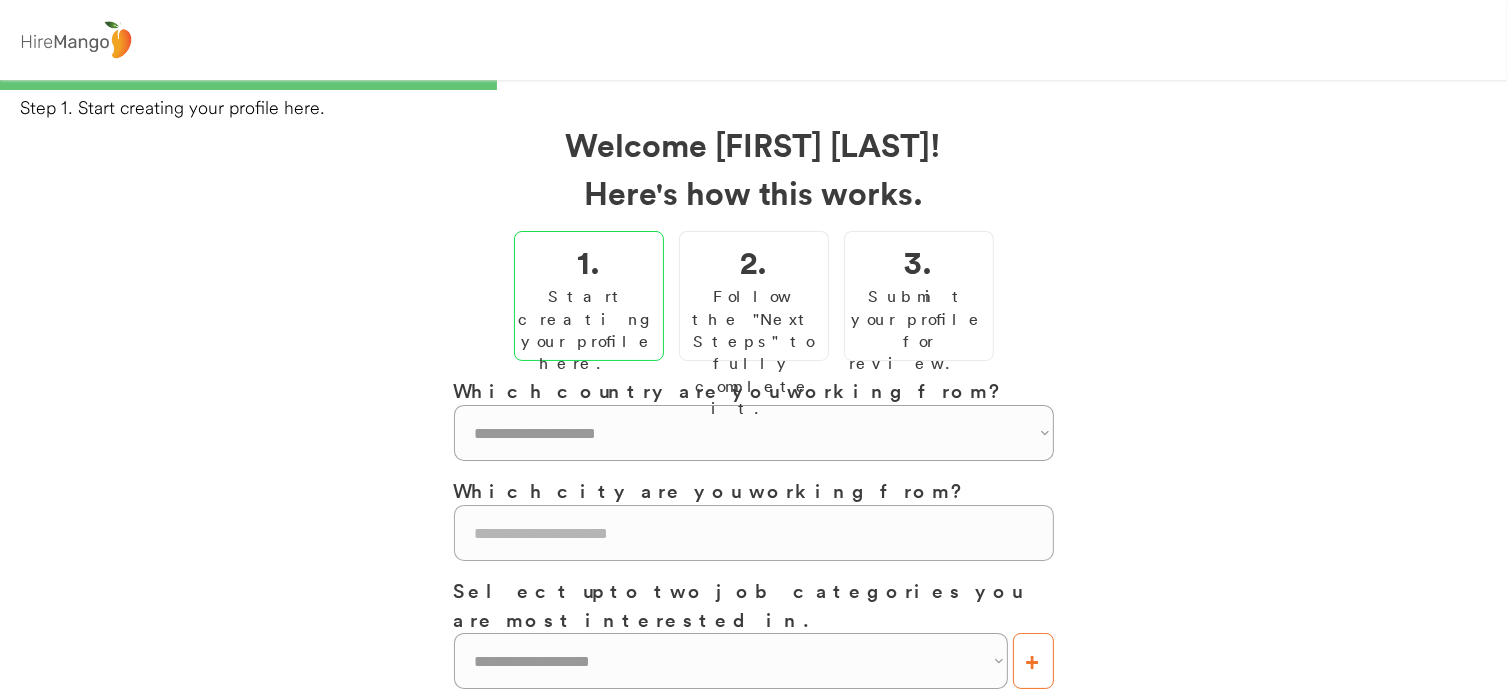 scroll, scrollTop: 166, scrollLeft: 0, axis: vertical 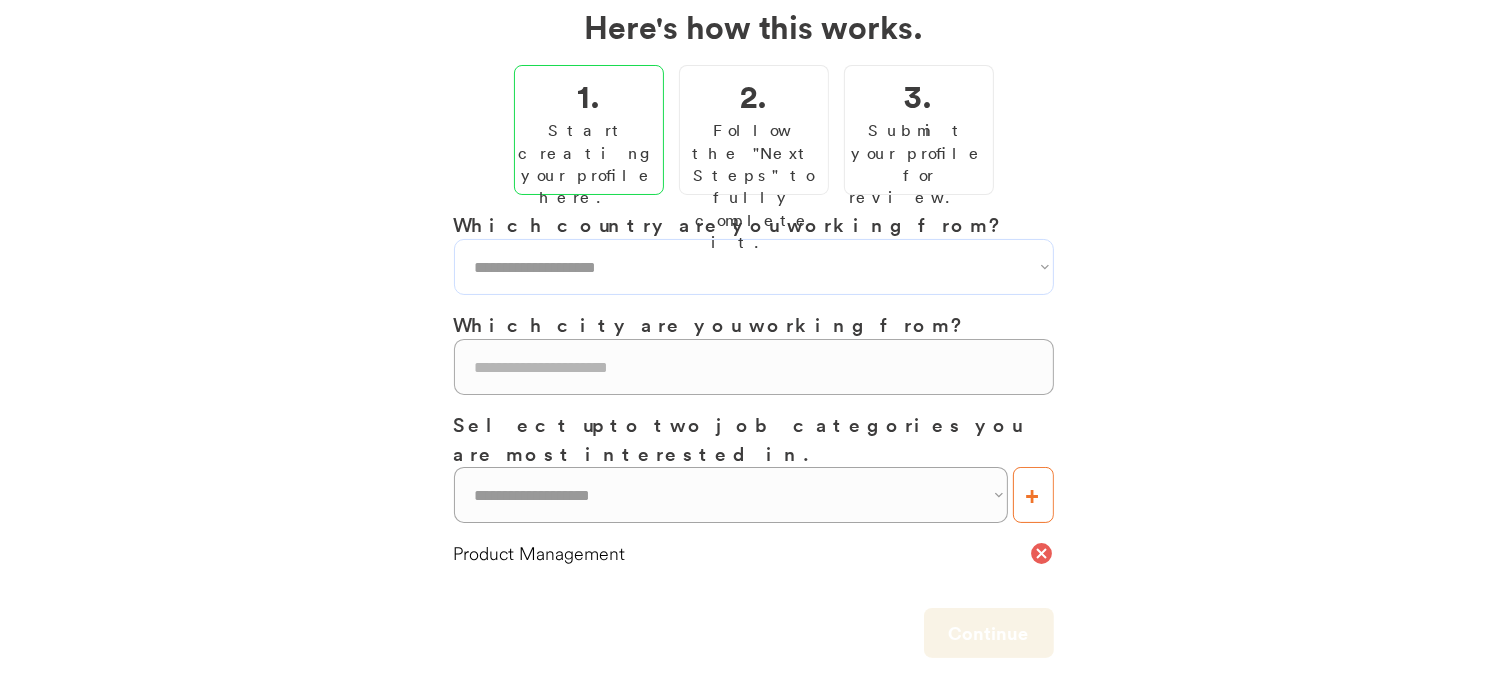 click on "**********" at bounding box center (754, 267) 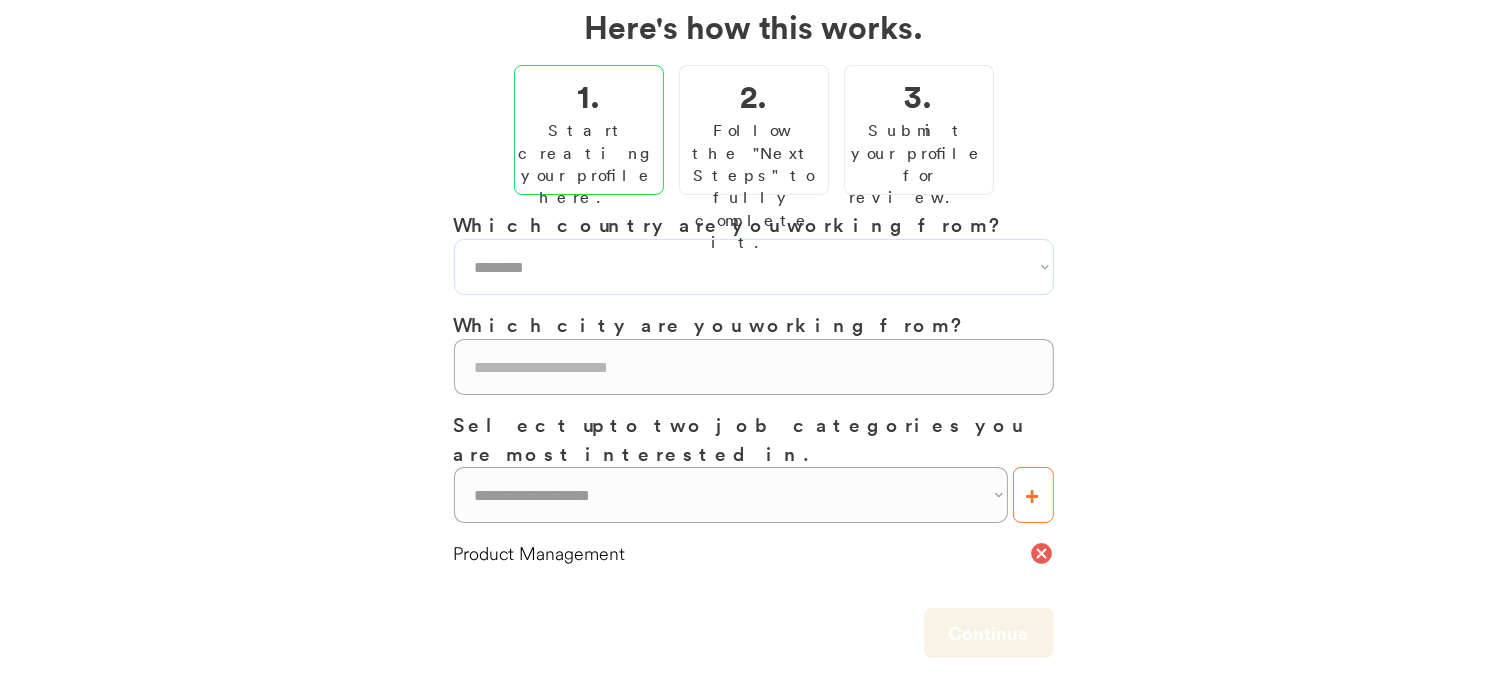 click on "**********" at bounding box center (754, 267) 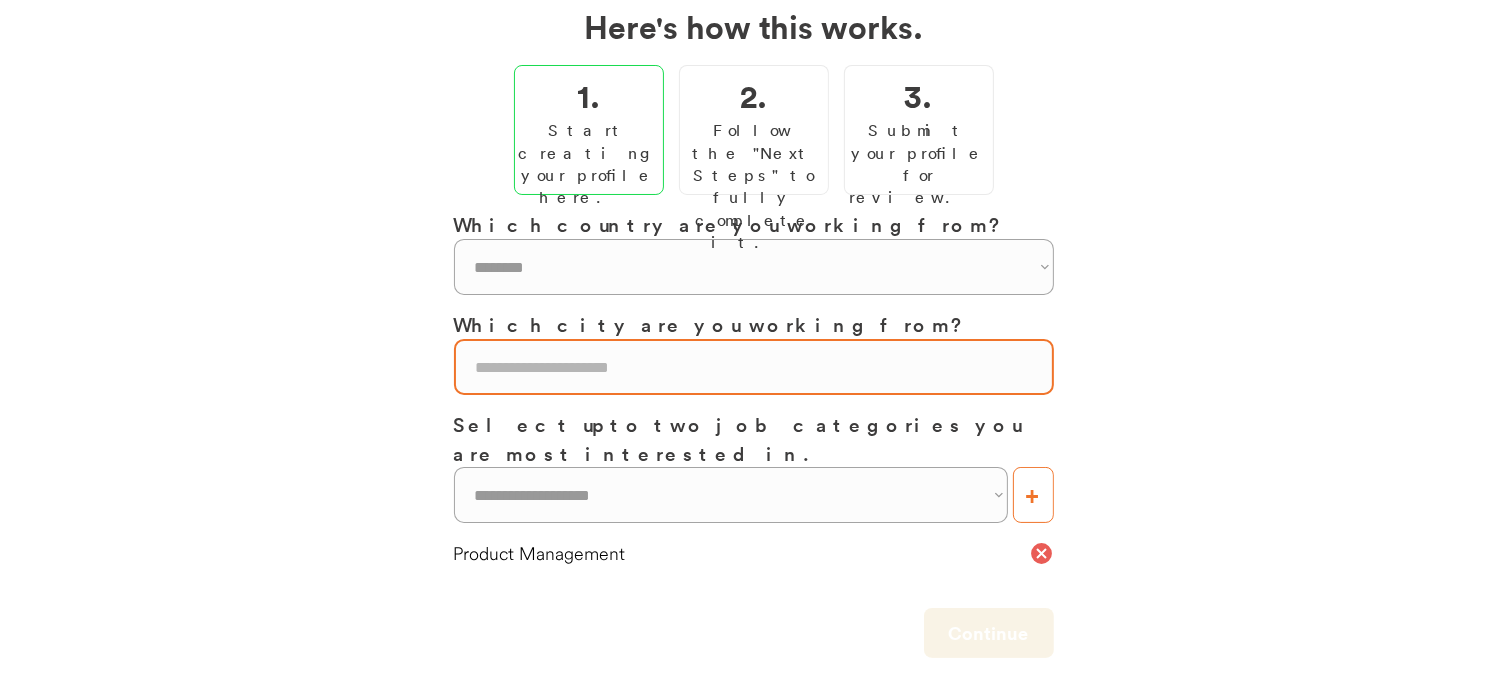 click at bounding box center [754, 367] 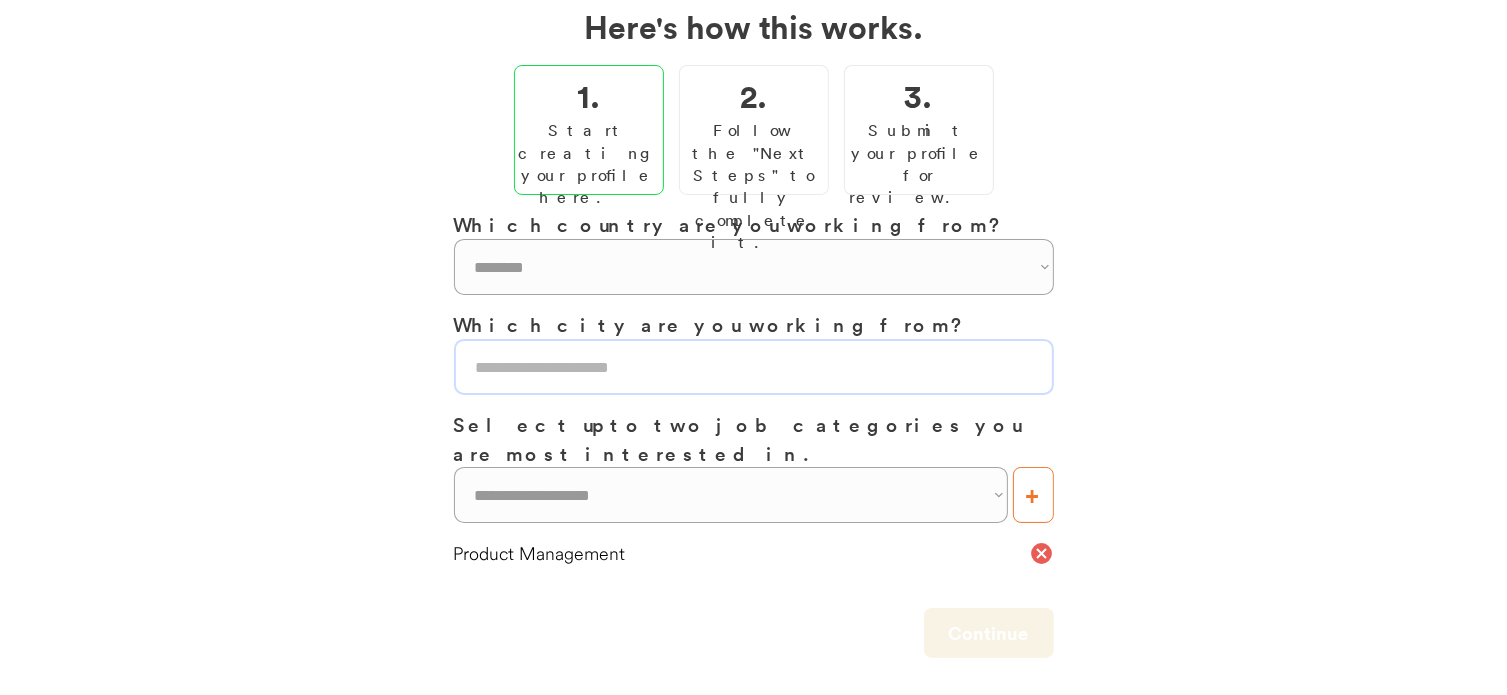 click at bounding box center (754, 367) 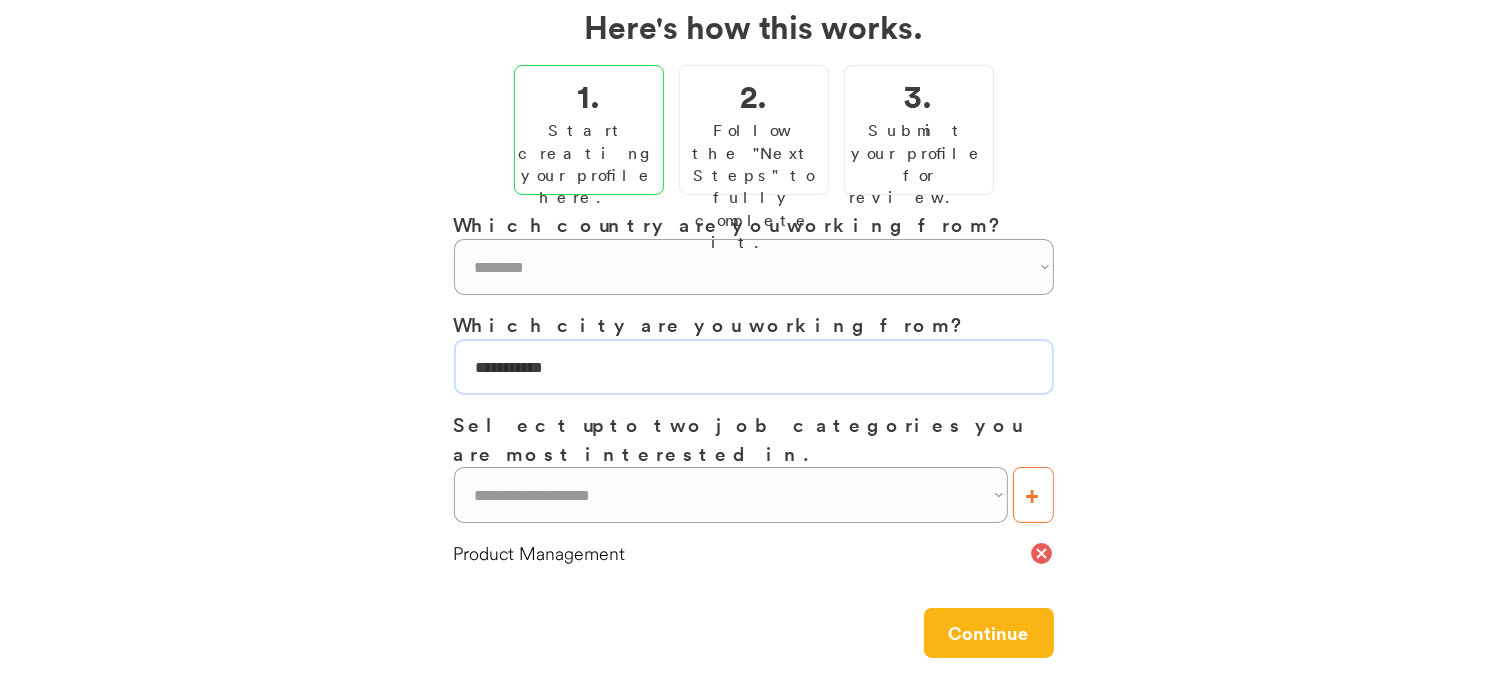 scroll, scrollTop: 328, scrollLeft: 0, axis: vertical 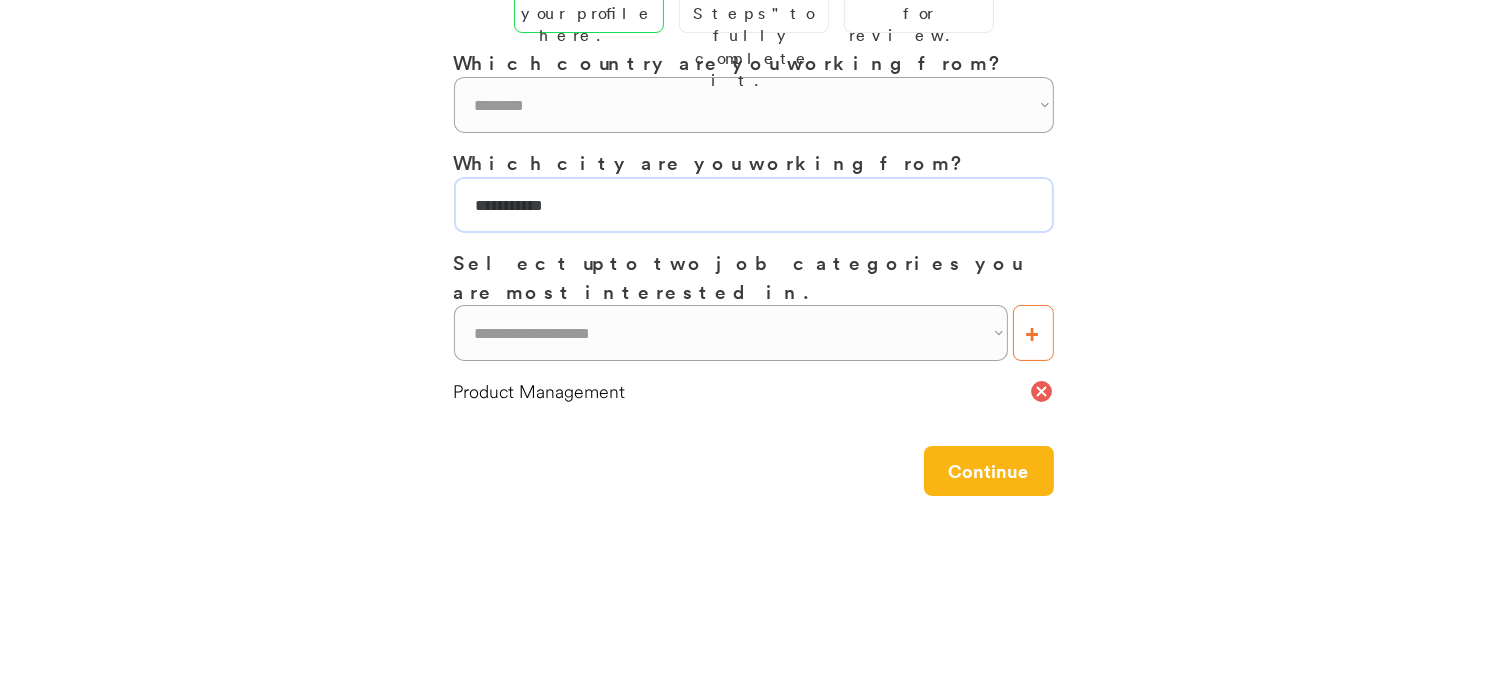 click at bounding box center (754, 205) 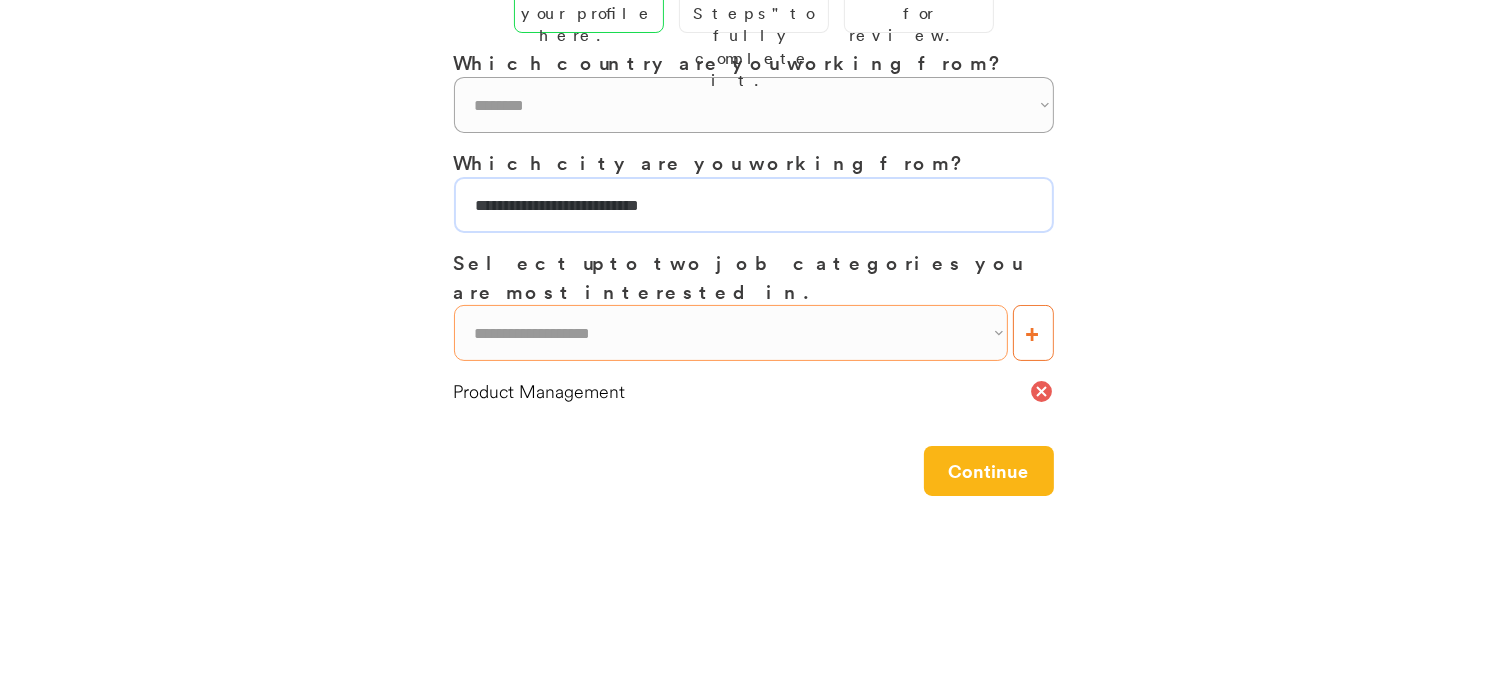 type on "**********" 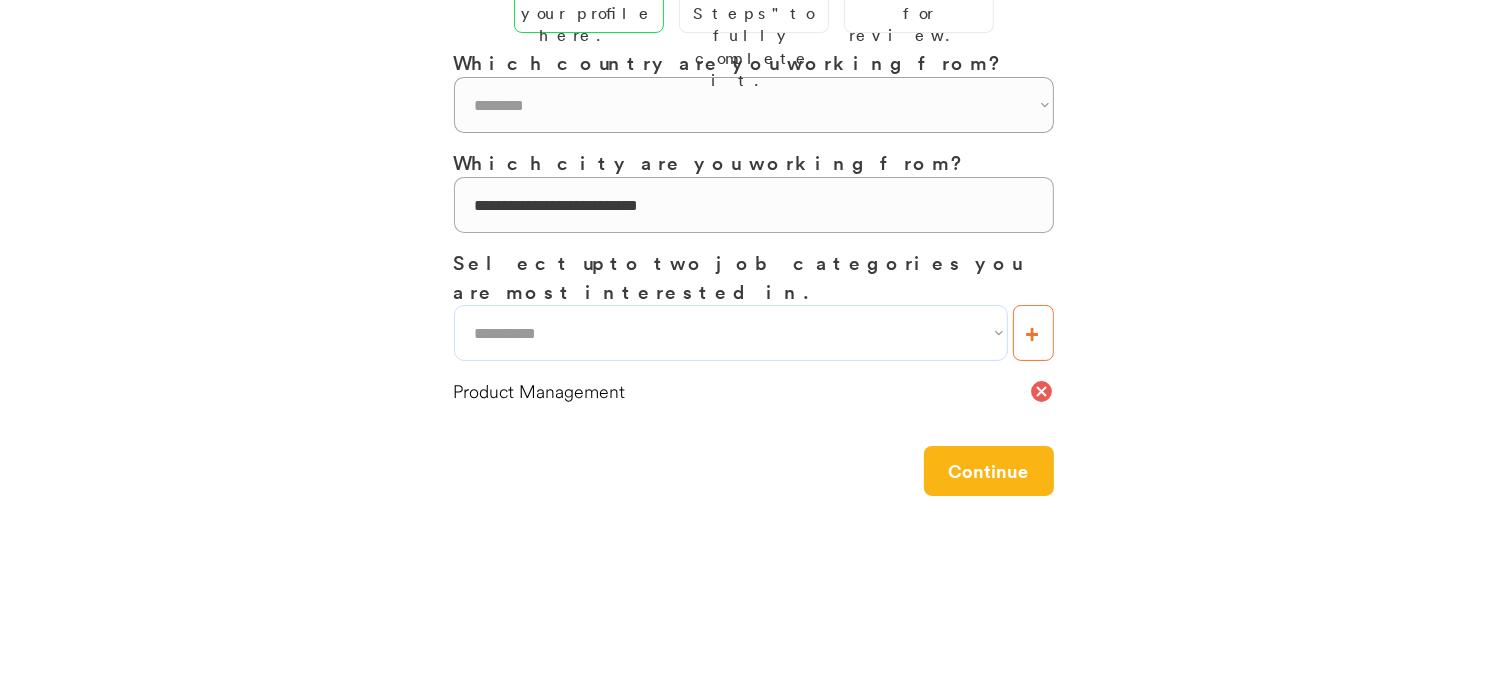 click on "**********" at bounding box center [731, 333] 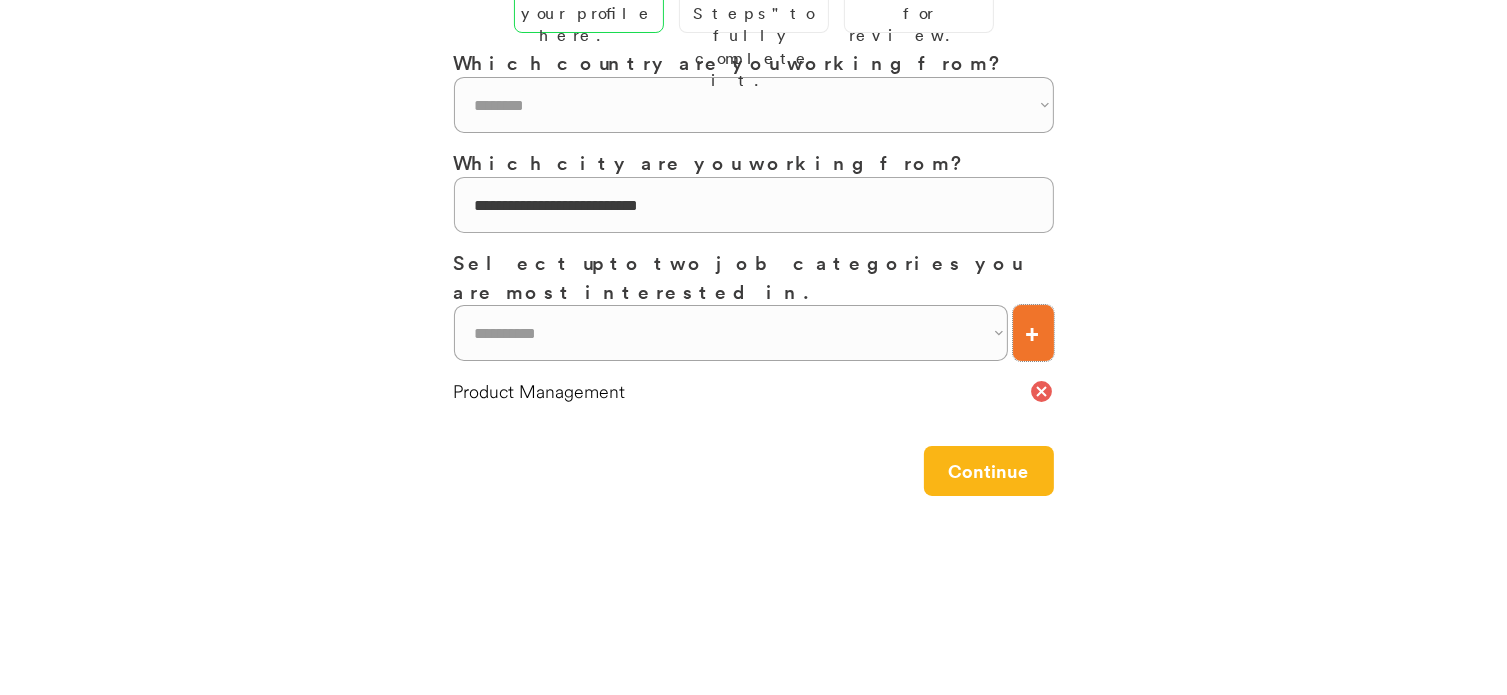 click on "+" at bounding box center (1033, 333) 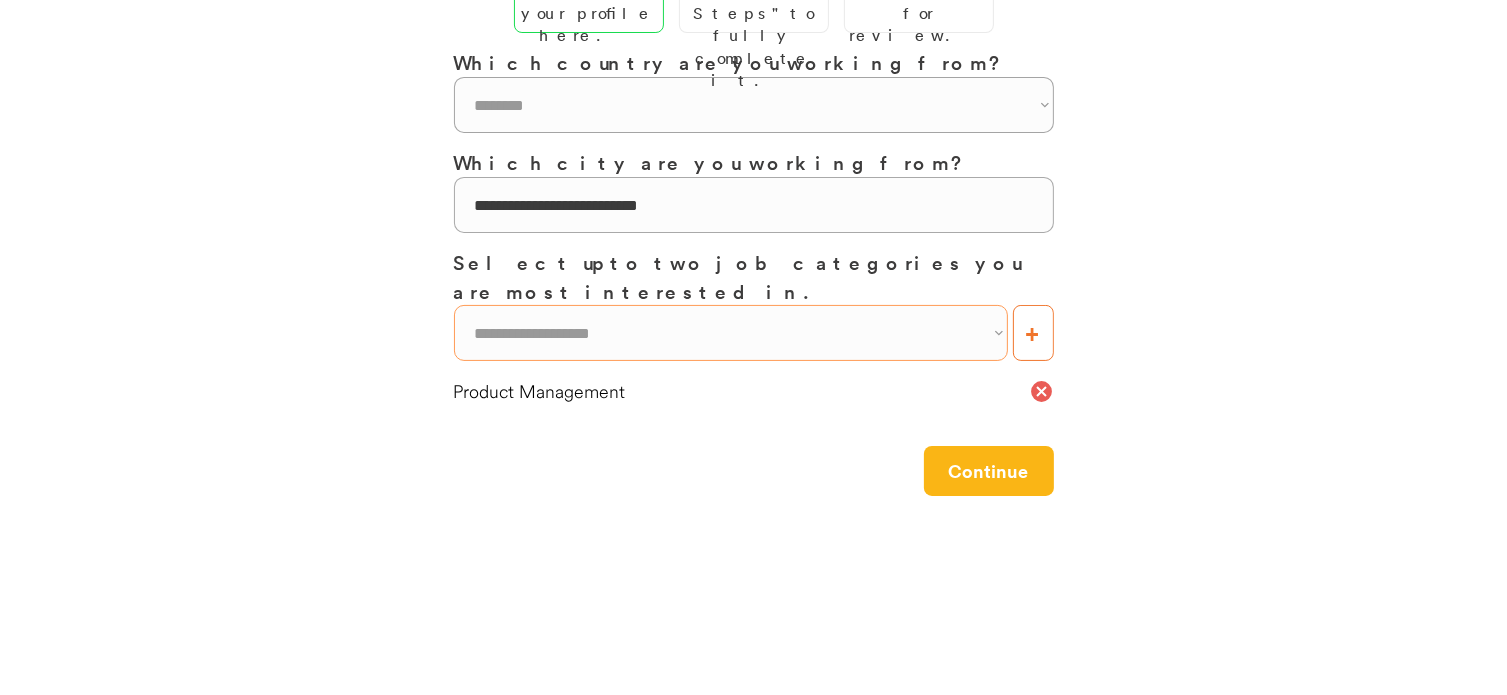 click on "**********" at bounding box center [731, 333] 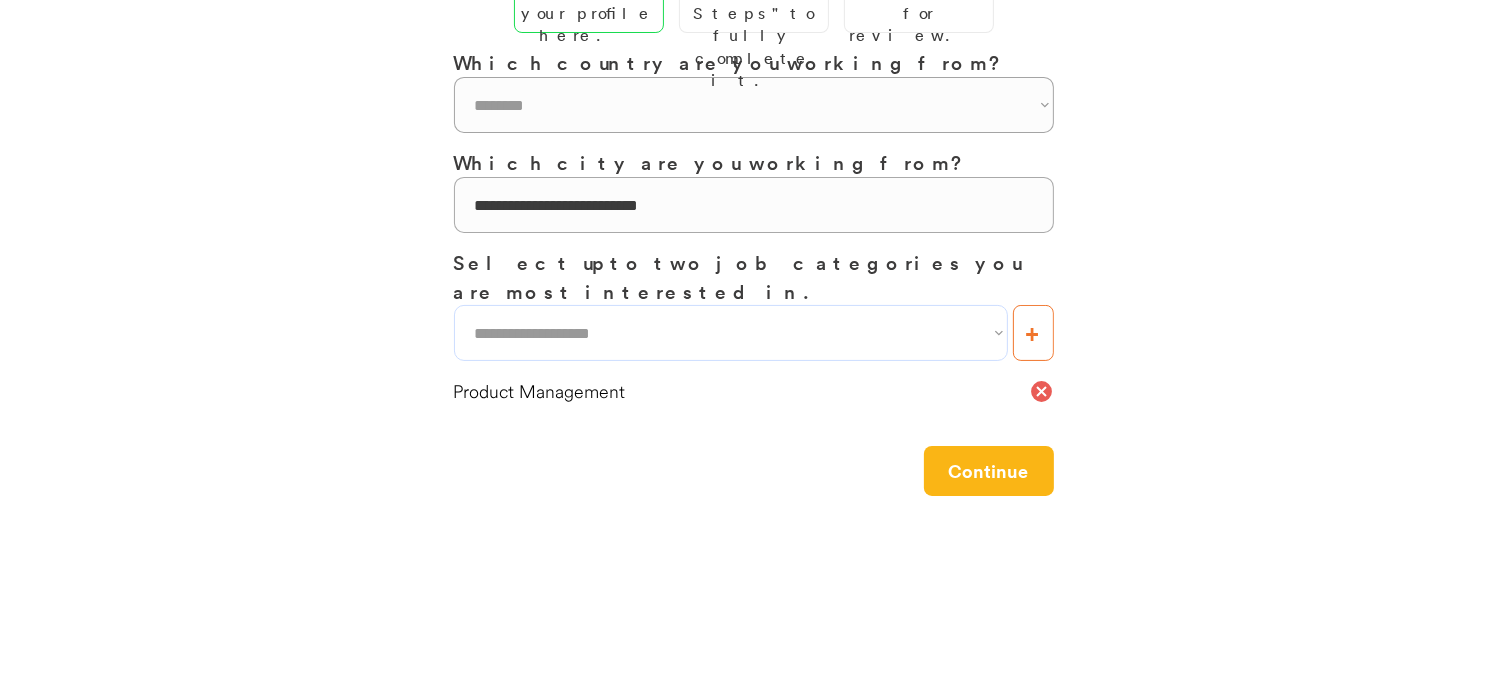 select on "**********" 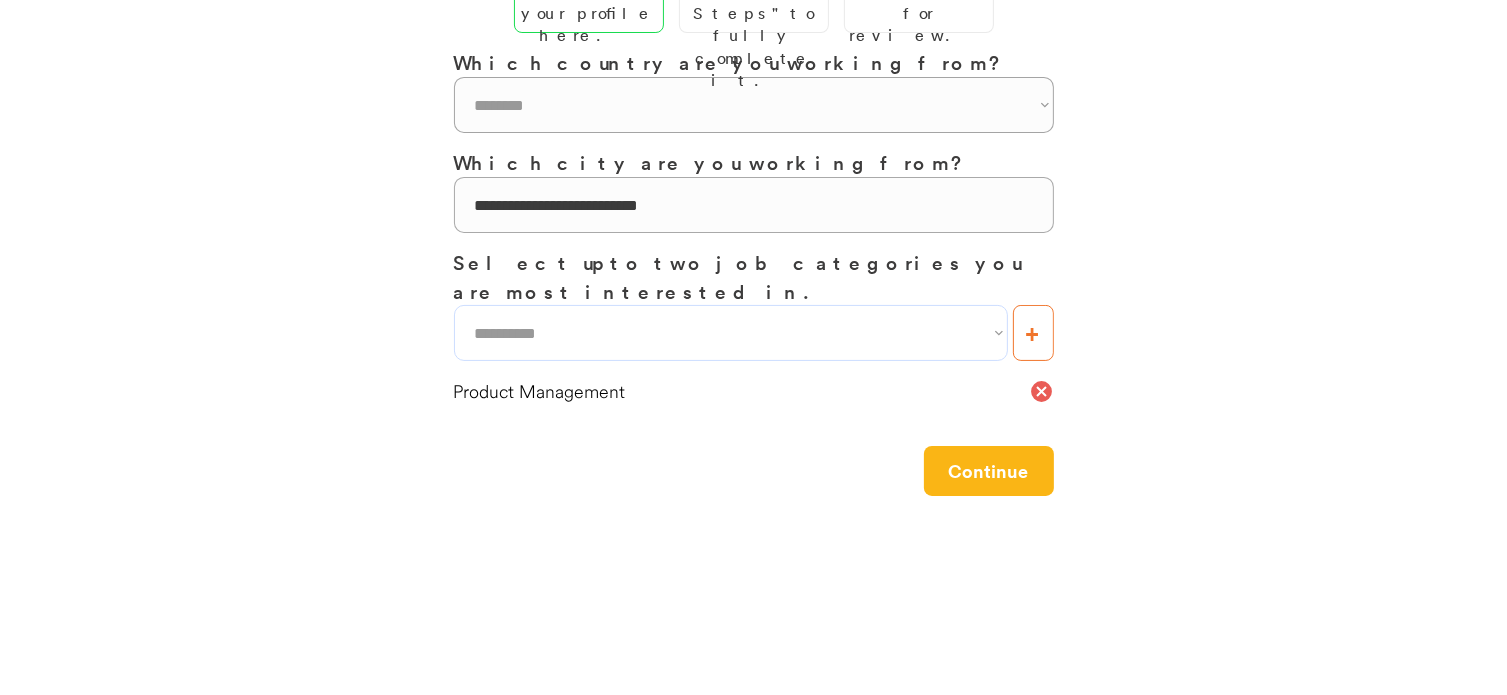 click on "**********" at bounding box center (731, 333) 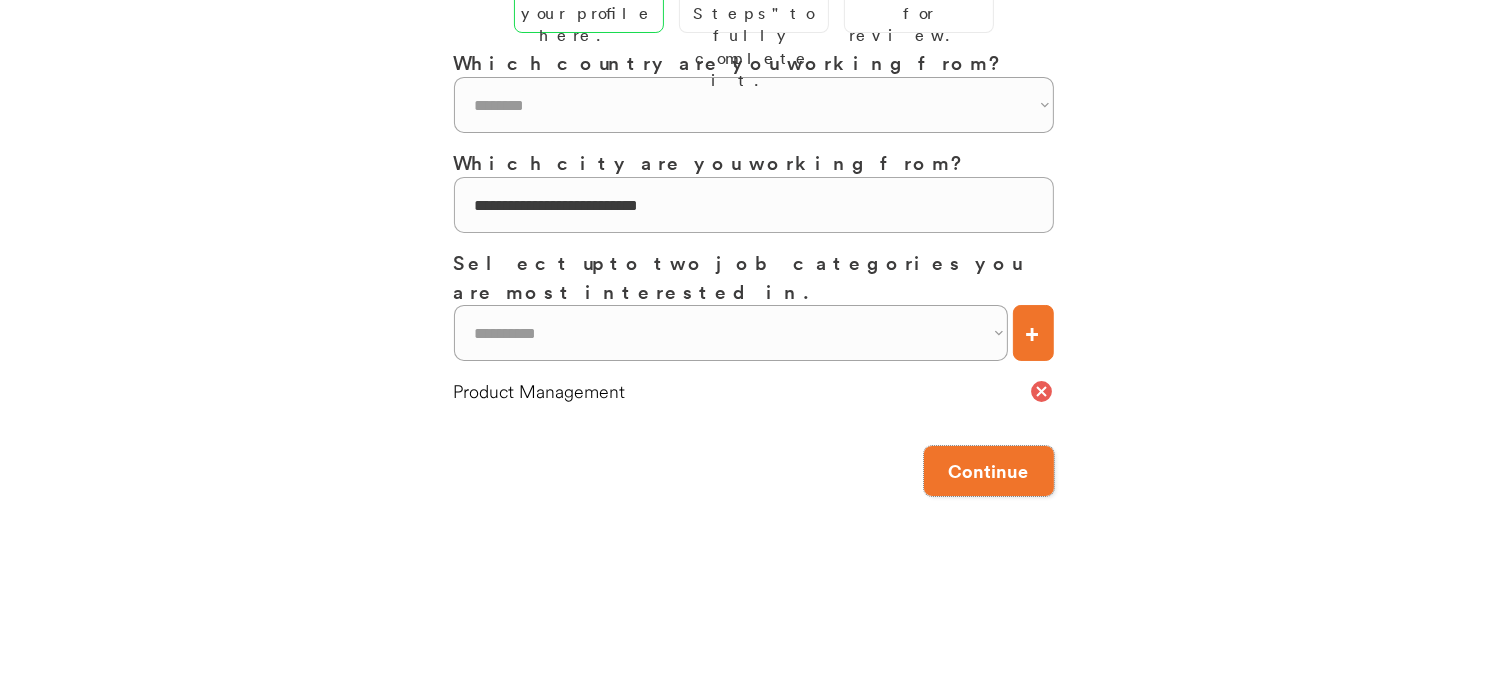 click on "Continue" at bounding box center [989, 471] 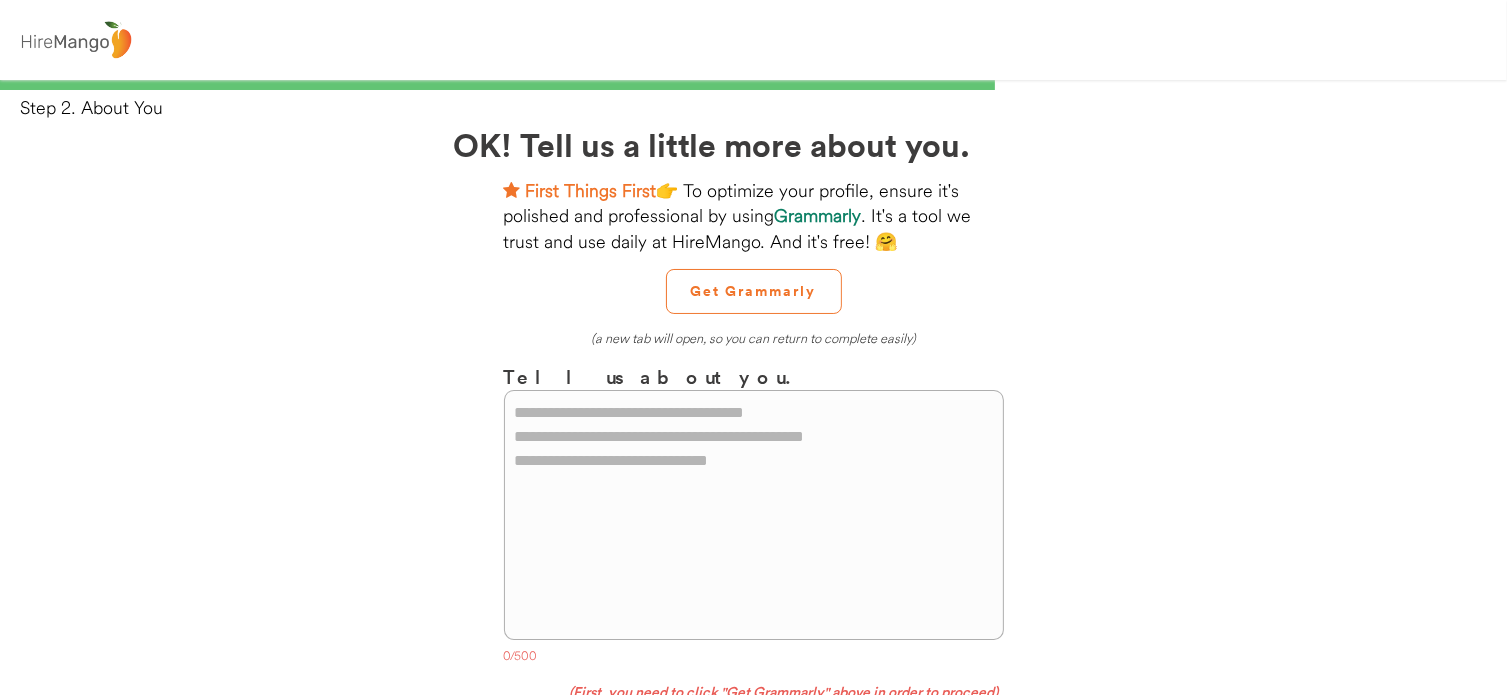 scroll, scrollTop: 166, scrollLeft: 0, axis: vertical 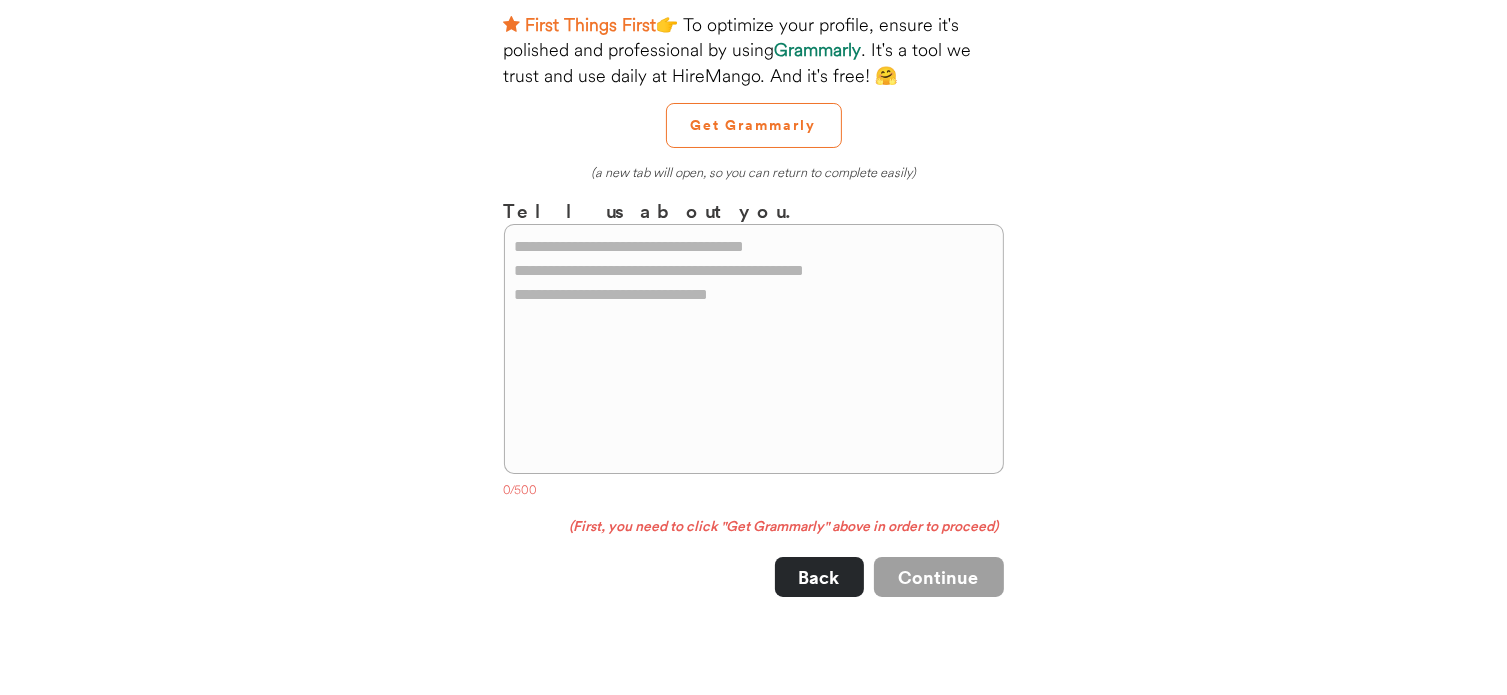click at bounding box center [754, 349] 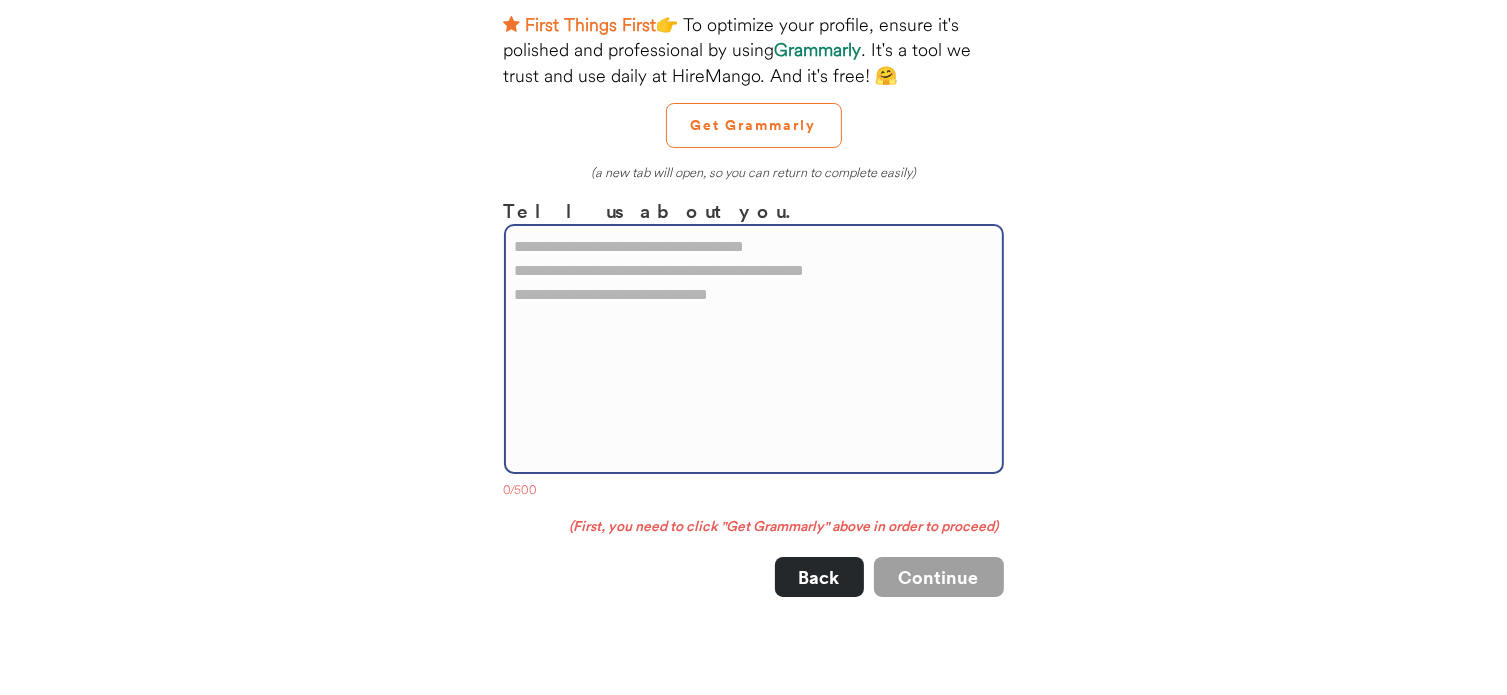 paste on "**********" 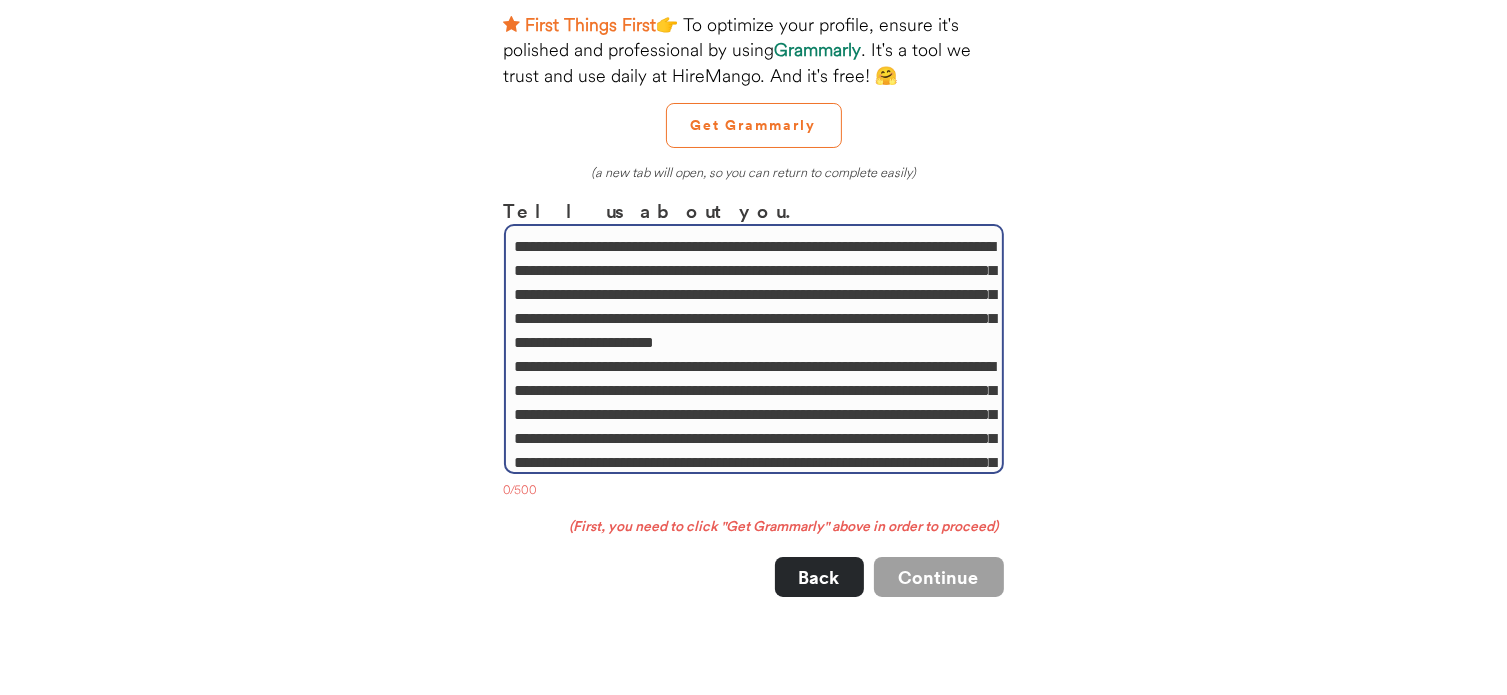 scroll, scrollTop: 280, scrollLeft: 0, axis: vertical 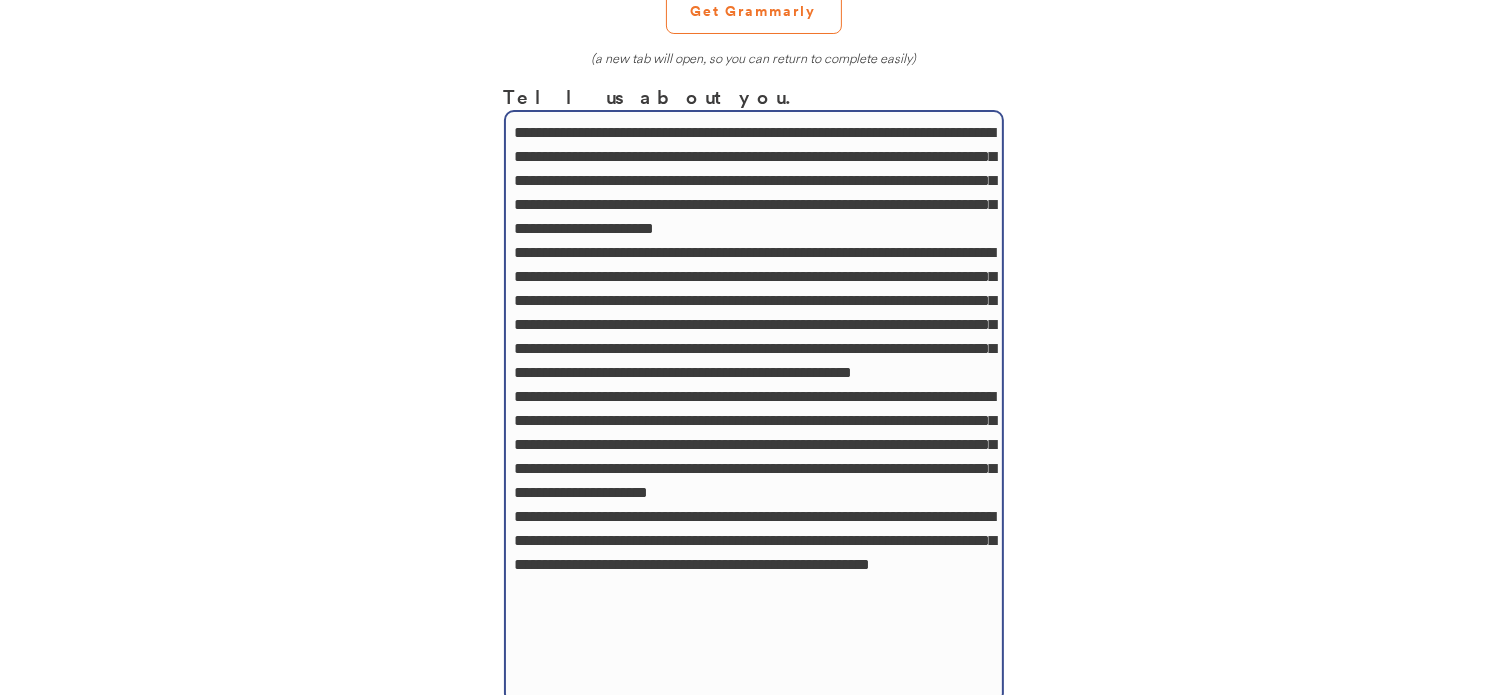 click at bounding box center (754, 407) 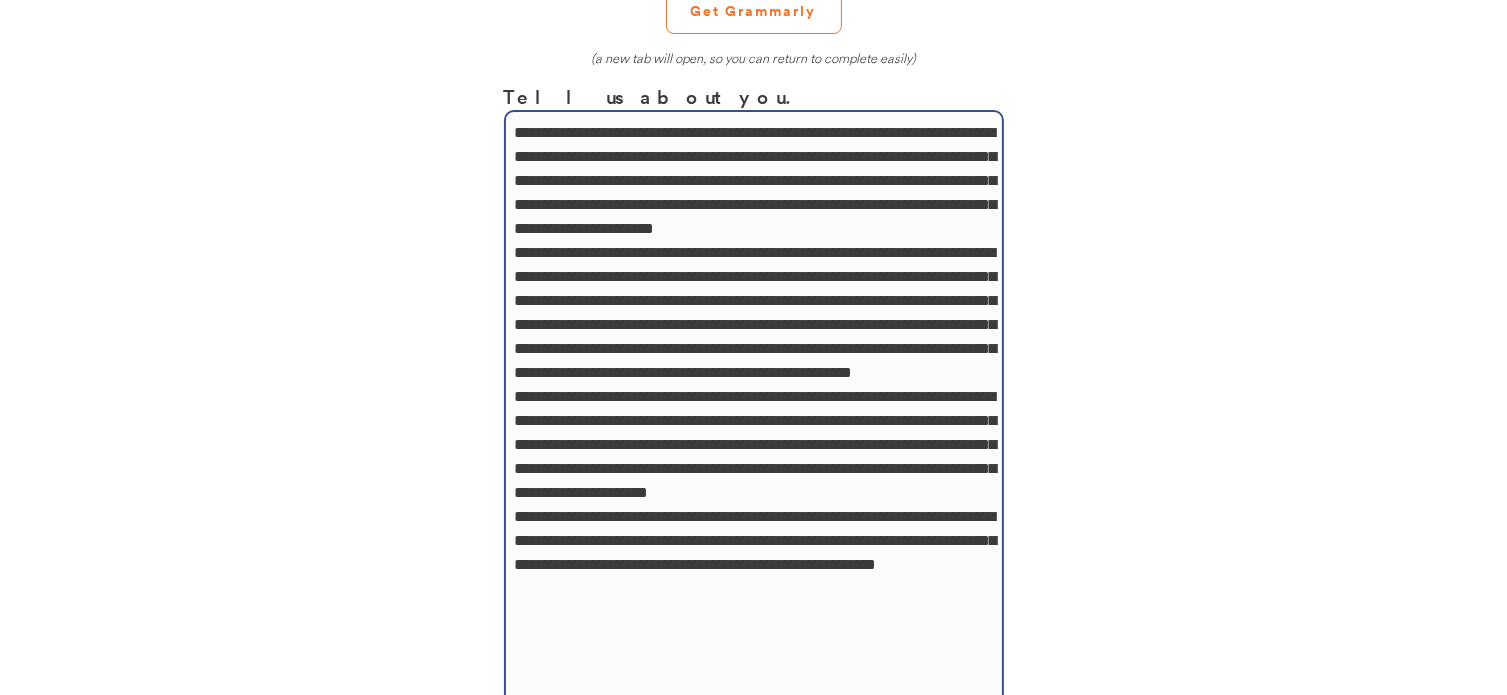 scroll, scrollTop: 304, scrollLeft: 0, axis: vertical 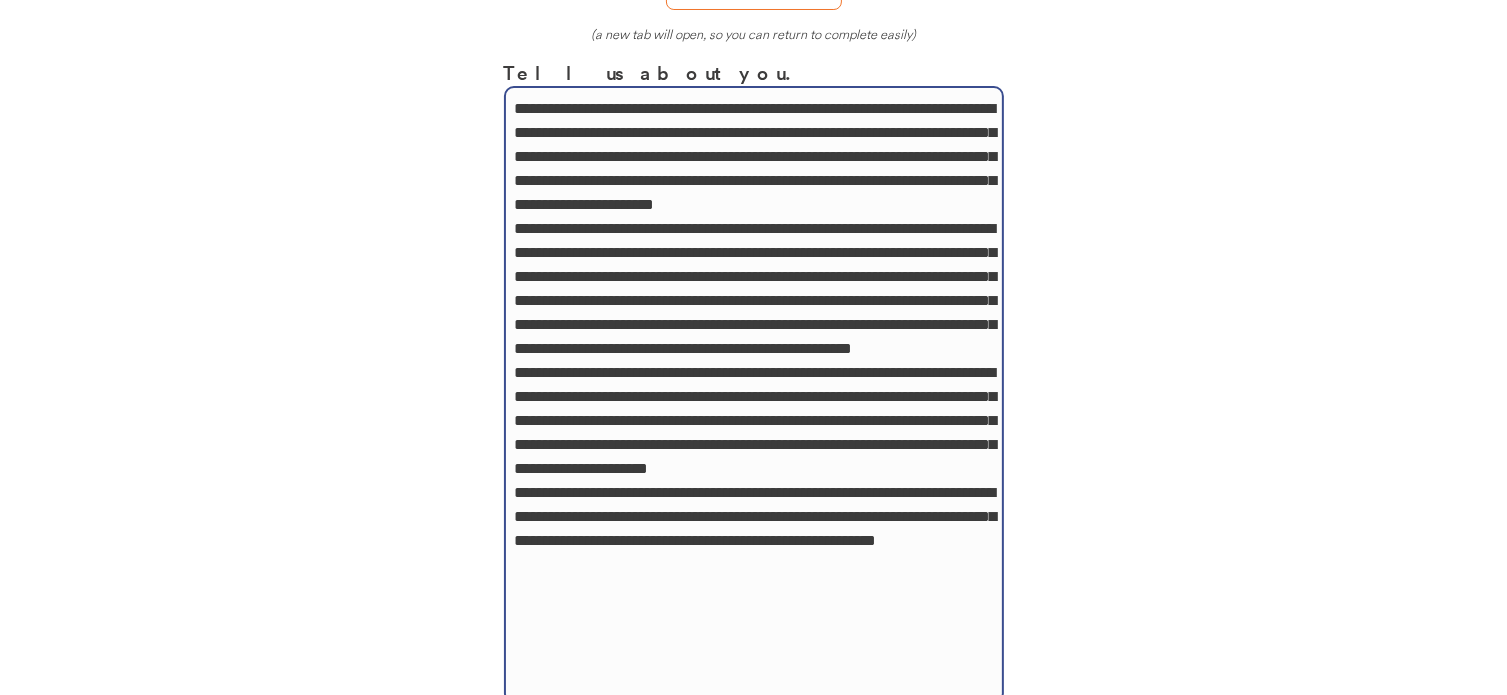 click at bounding box center [754, 395] 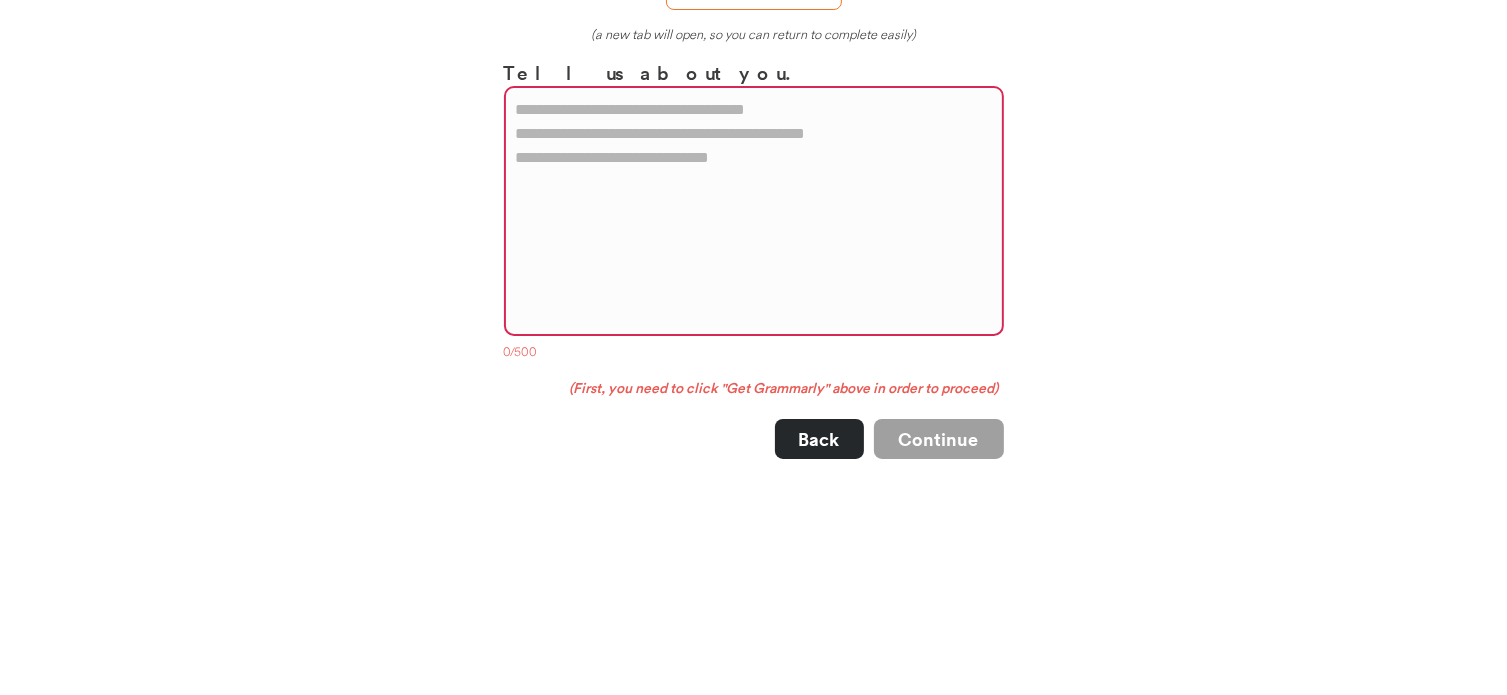 click at bounding box center (754, 211) 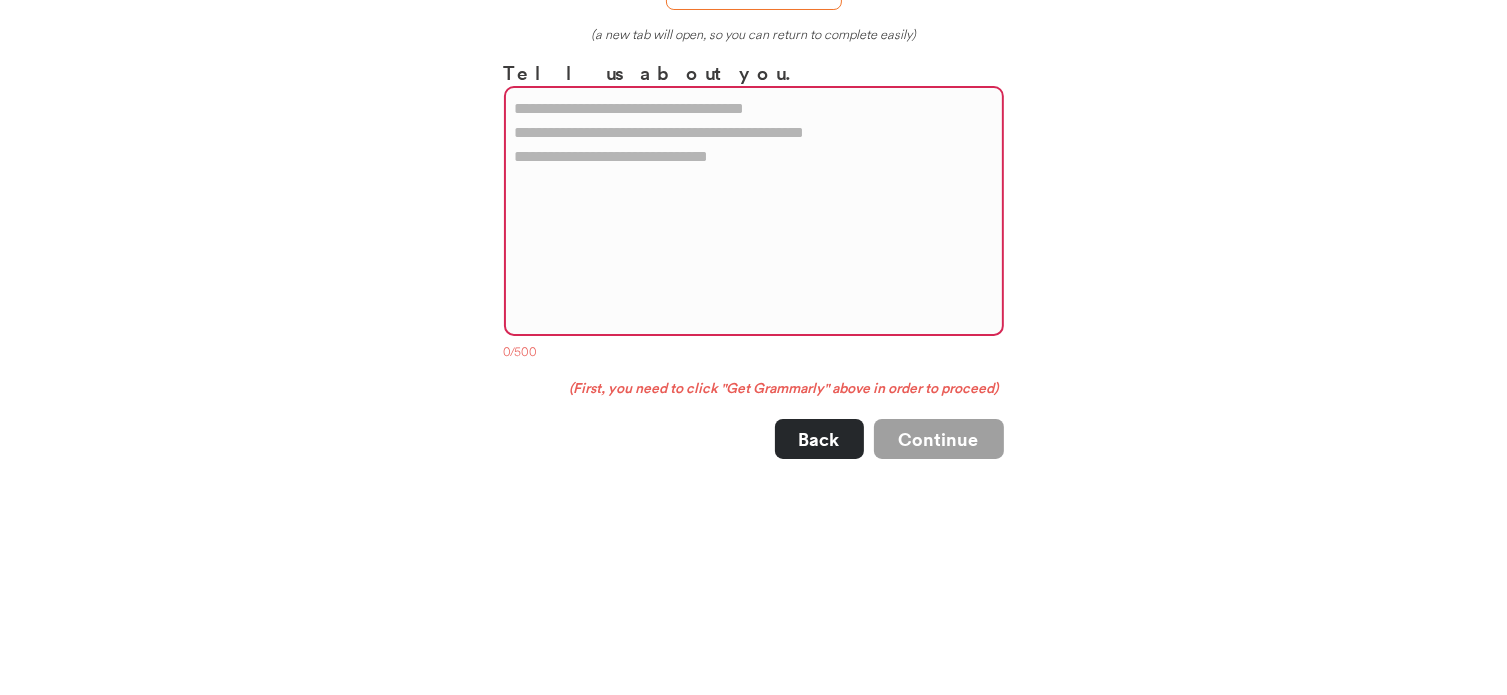 paste on "**********" 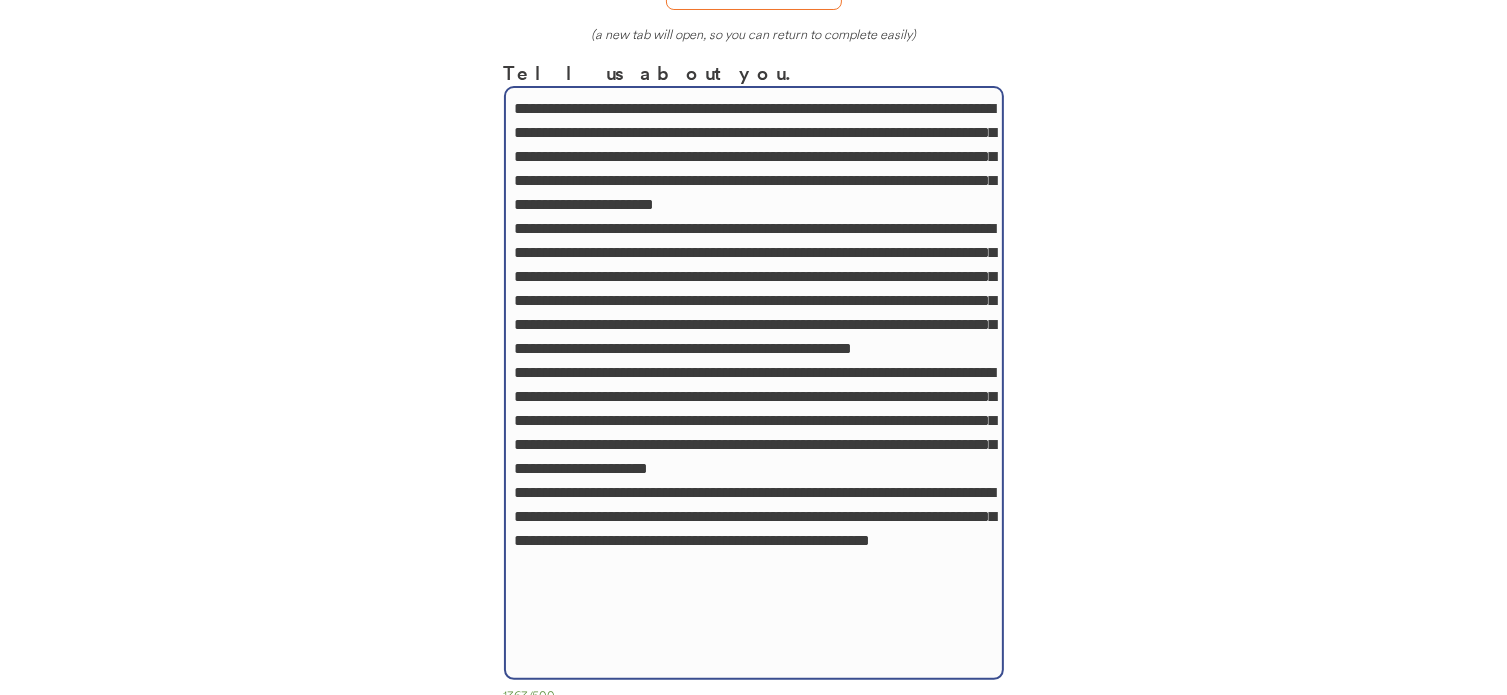 type on "**********" 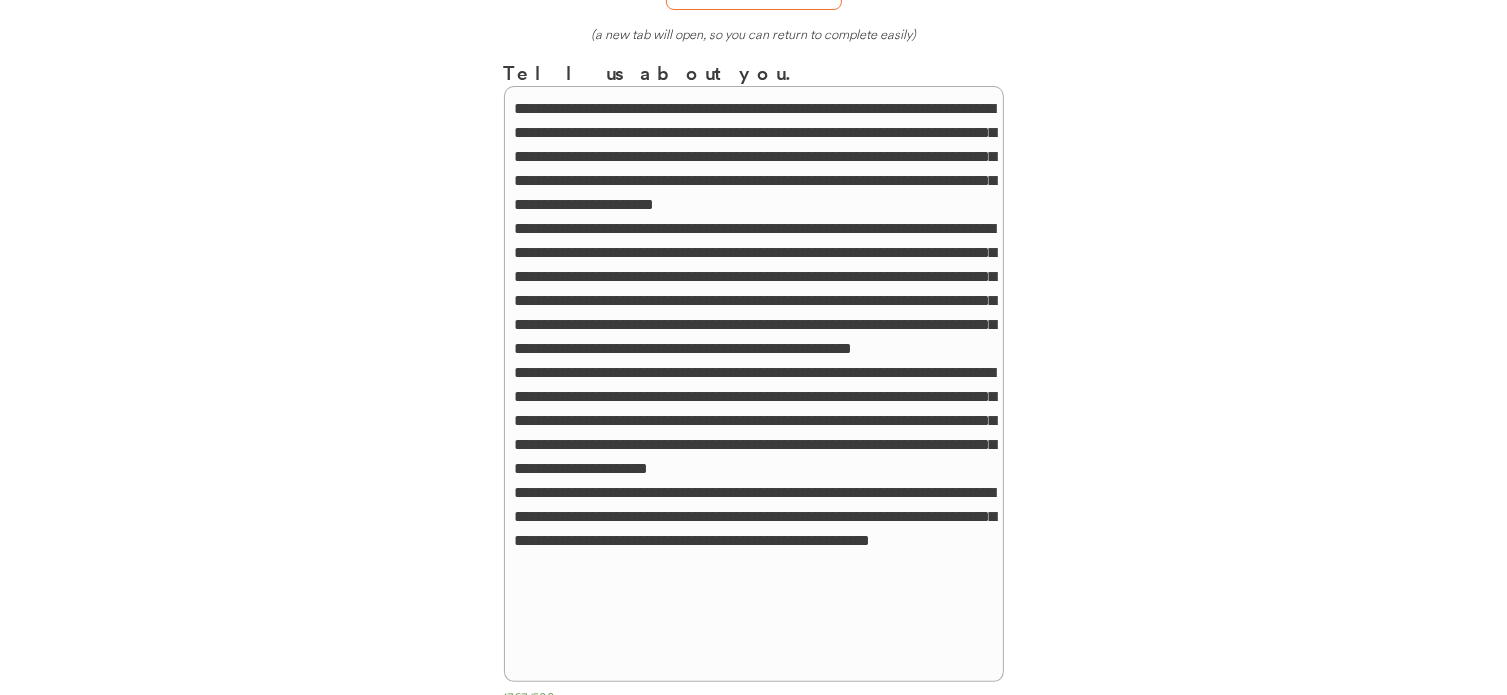 click on "OK! Tell us a little more about you.
First Things First  👉 To optimize your profile, ensure it's polished and professional by using  Grammarly . It's a tool we trust and use daily at HireMango. And it's free! 🤗 Get Grammarly (a new tab will open, so you can return to complete easily)
Tell us about you. 1363/500
(First, you need to click "Get Grammarly" above in order to proceed) Back Continue" at bounding box center [754, 313] 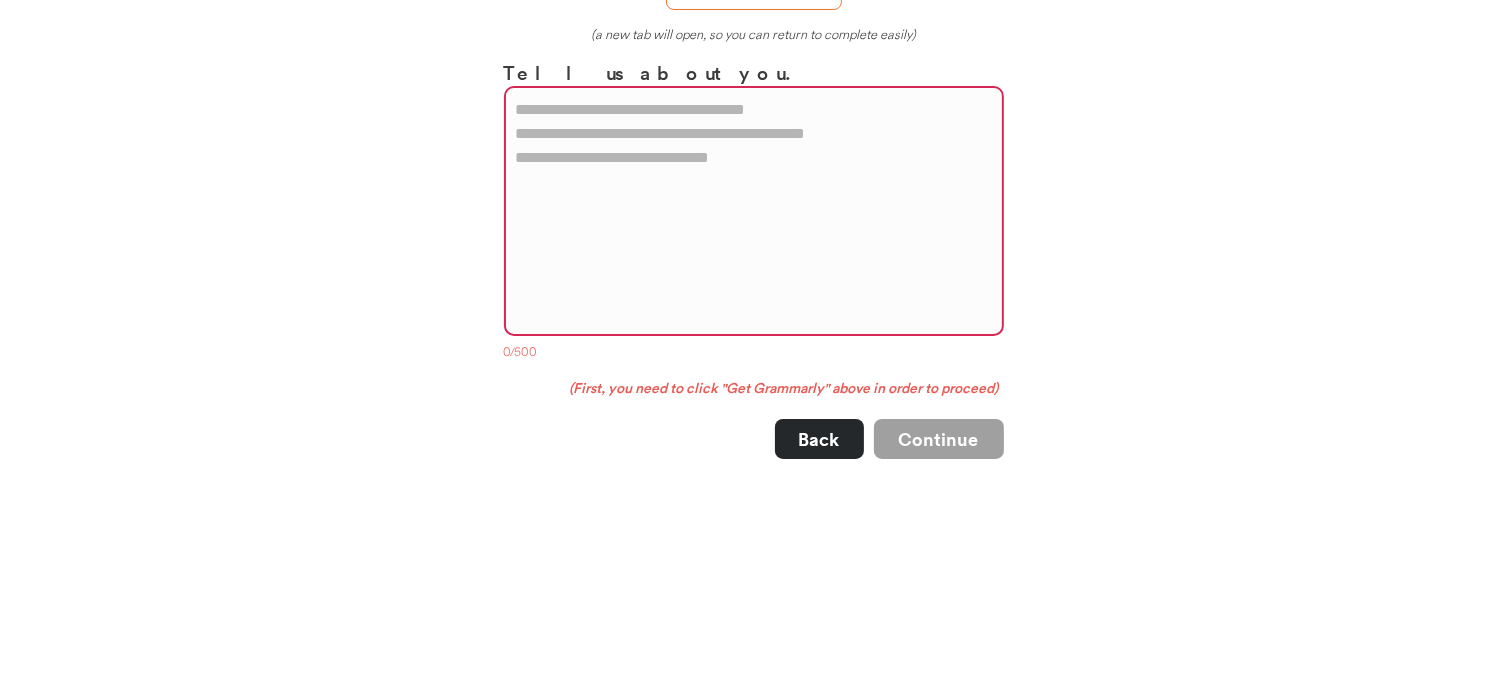 click at bounding box center [754, 211] 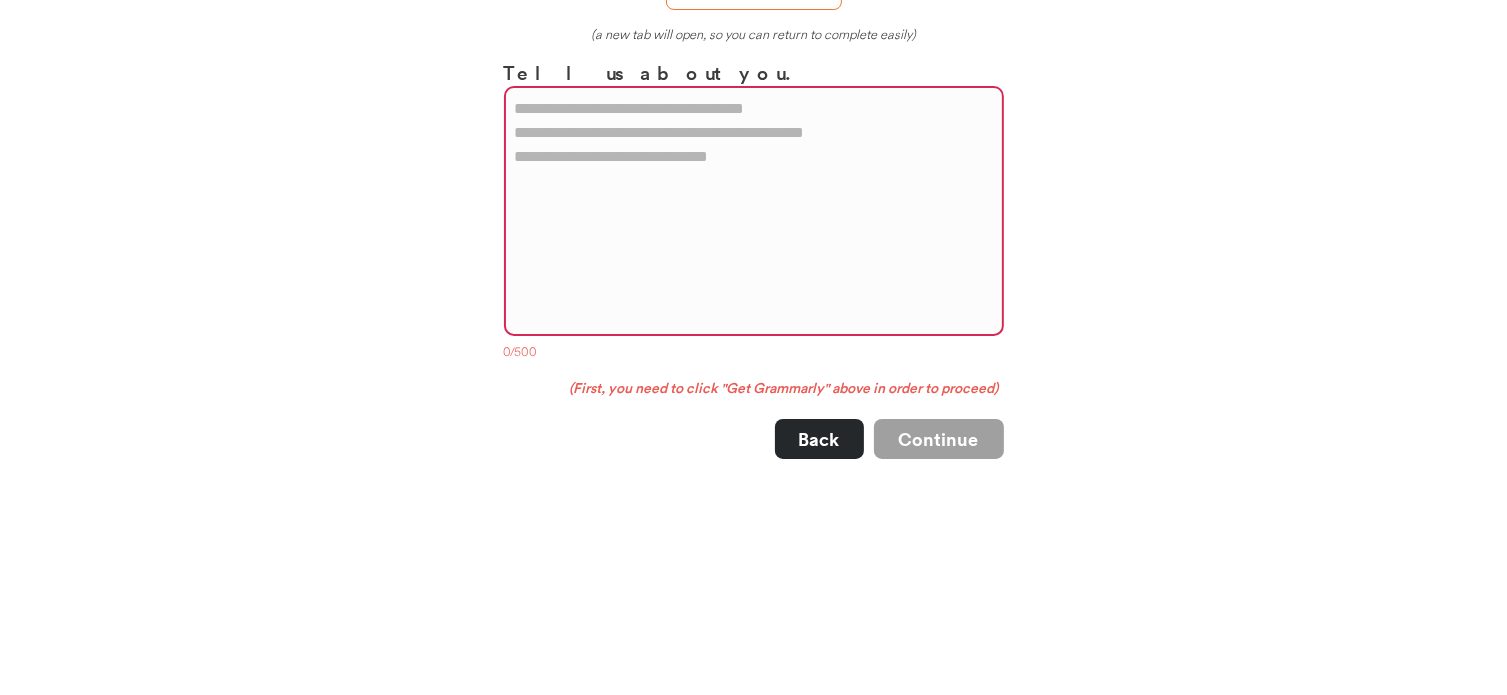 paste on "**********" 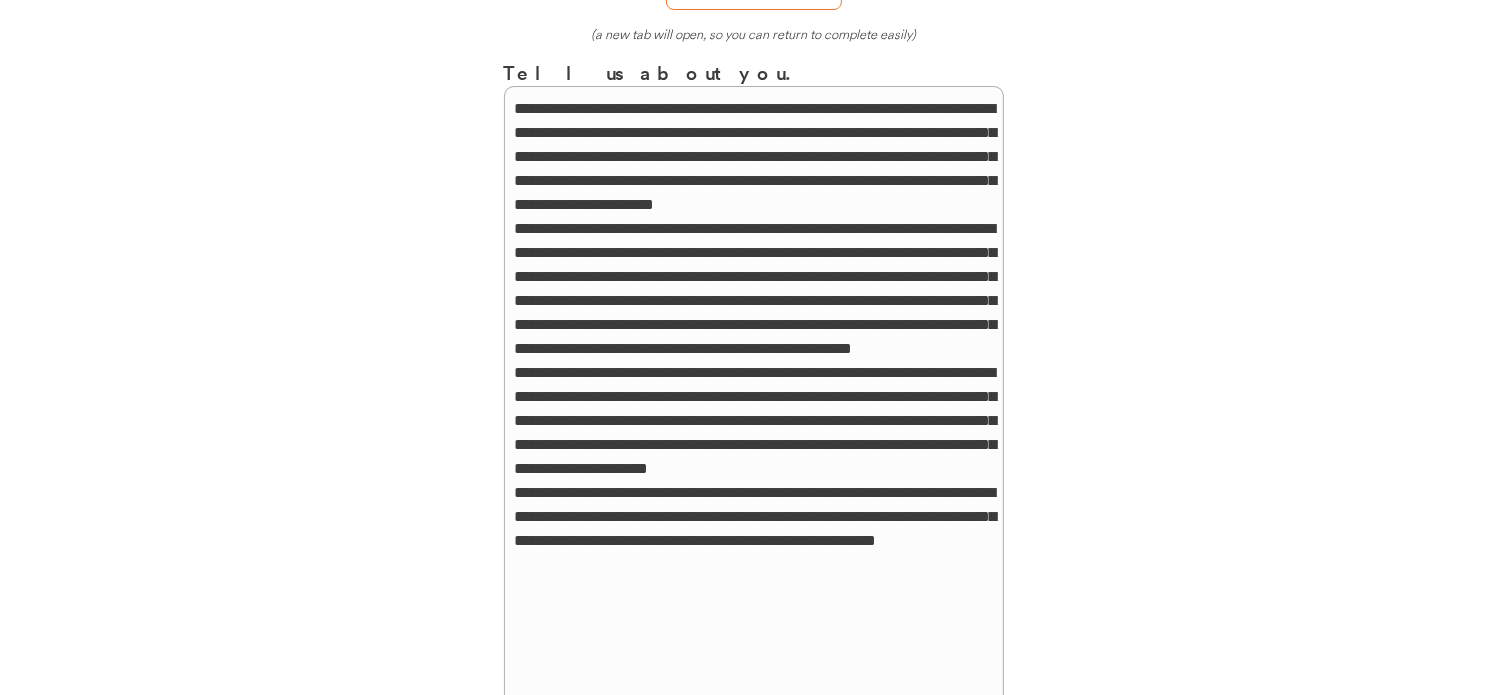 click at bounding box center (754, 396) 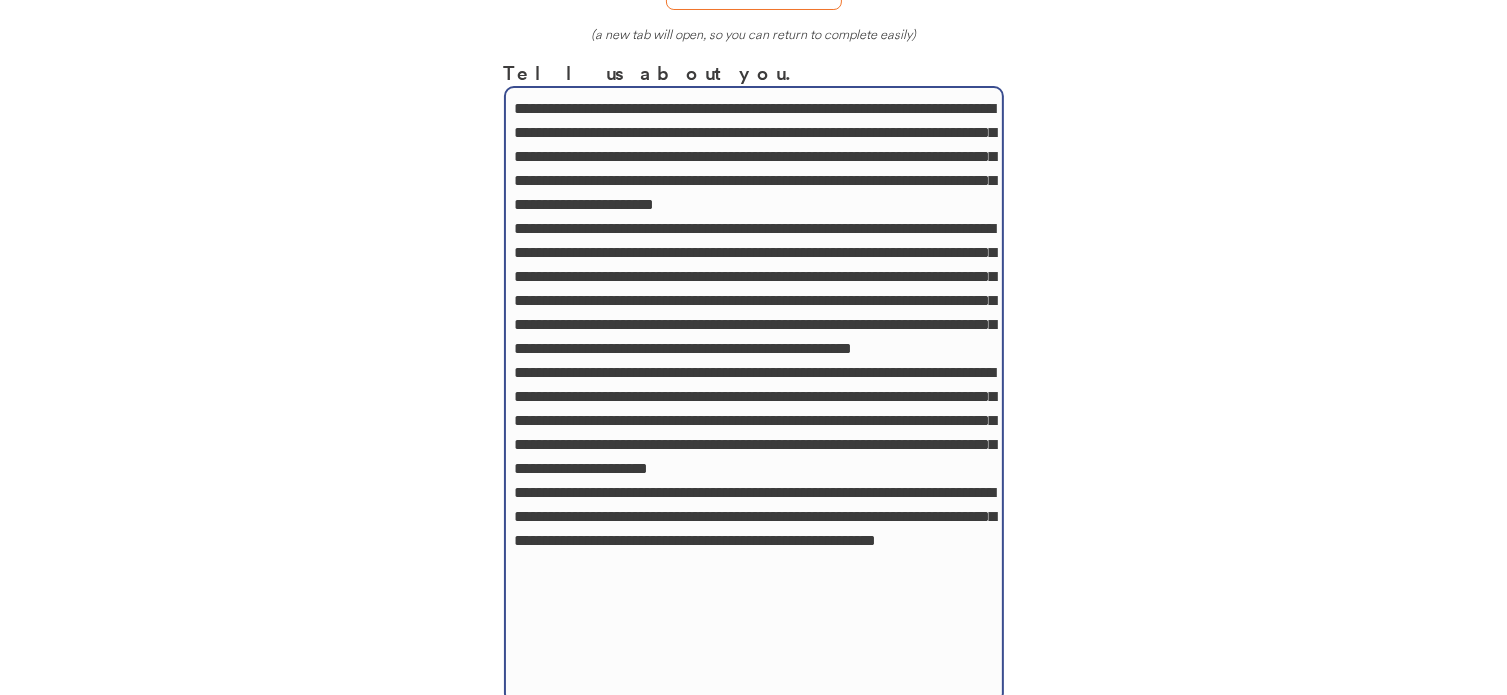 paste 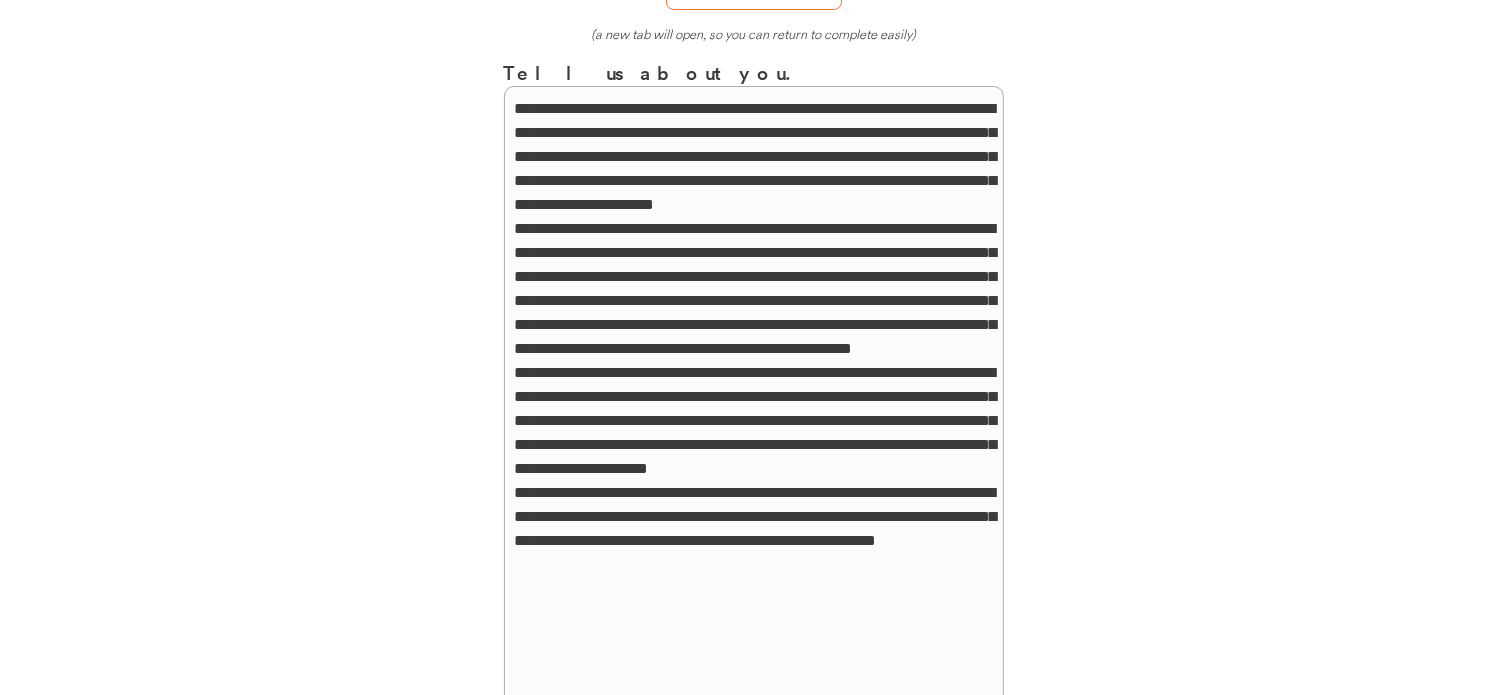 click at bounding box center (754, 396) 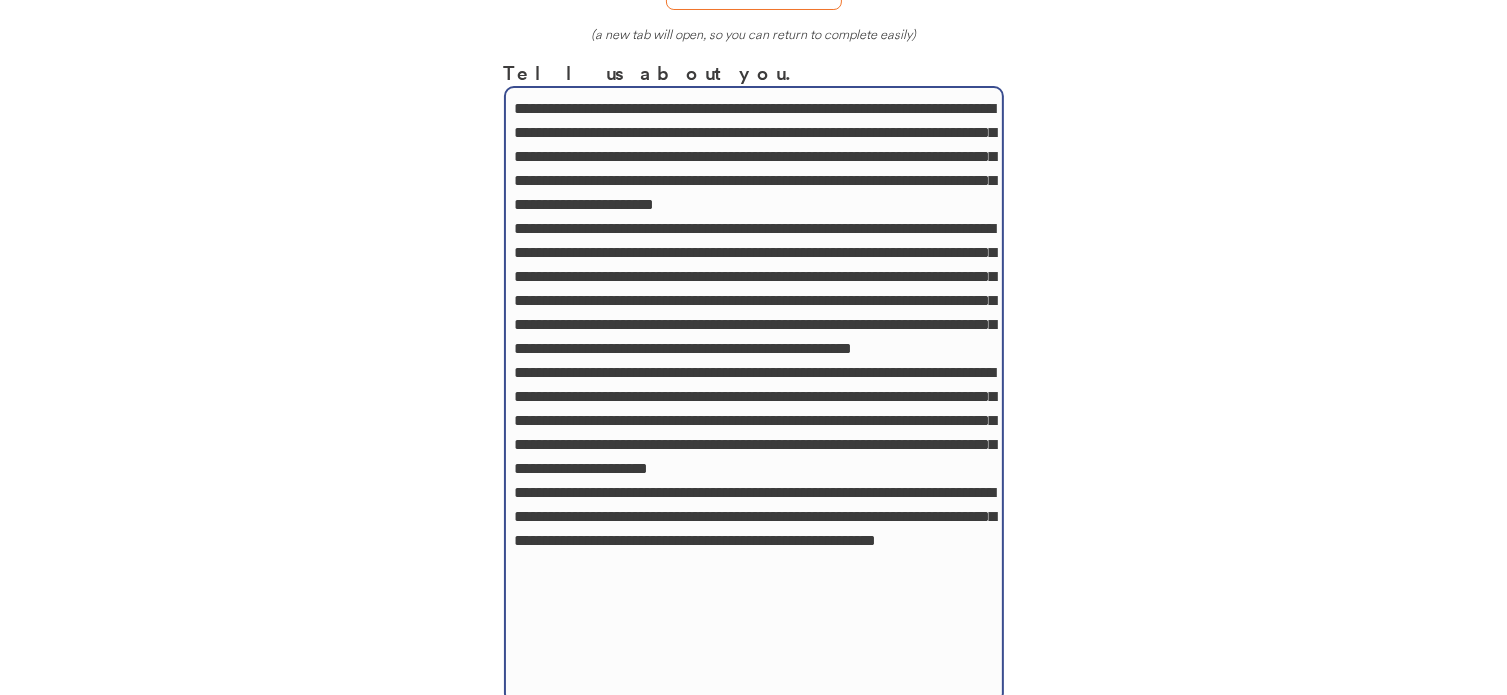 paste 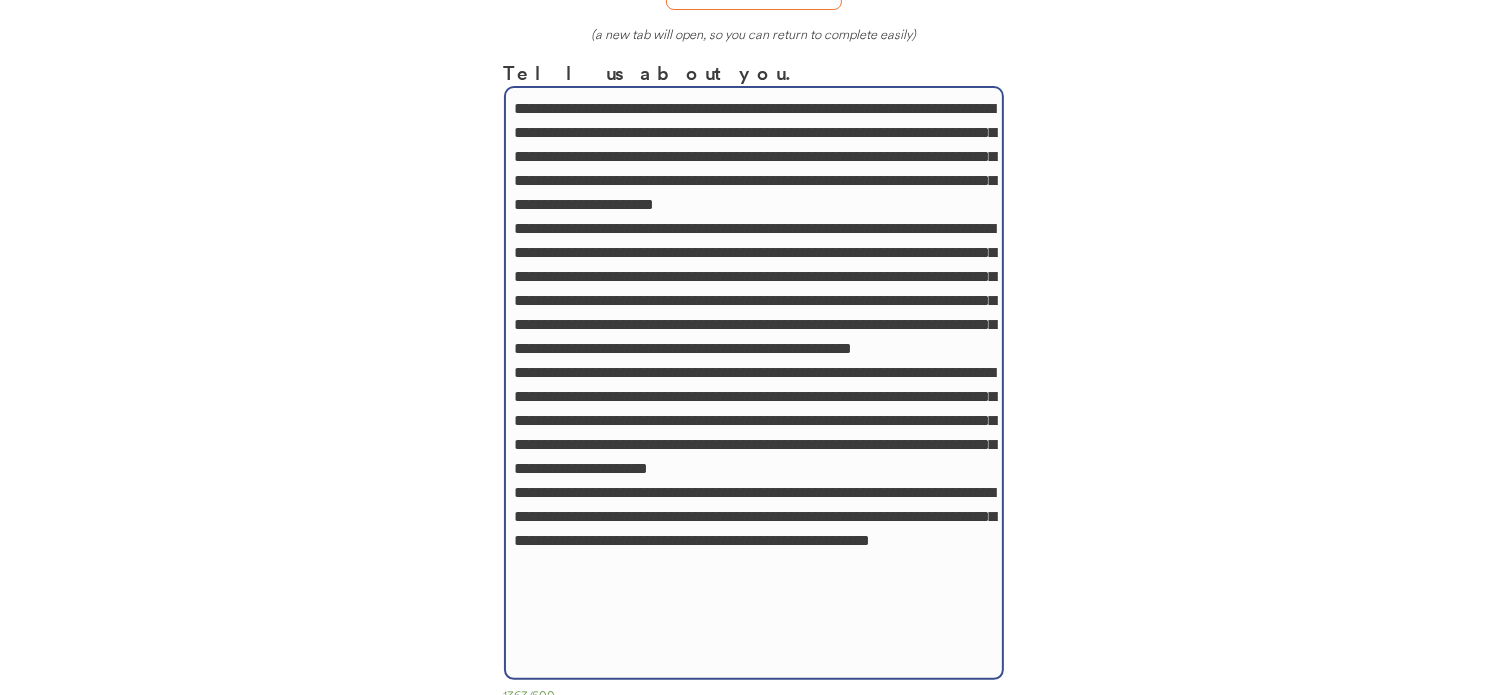type on "**********" 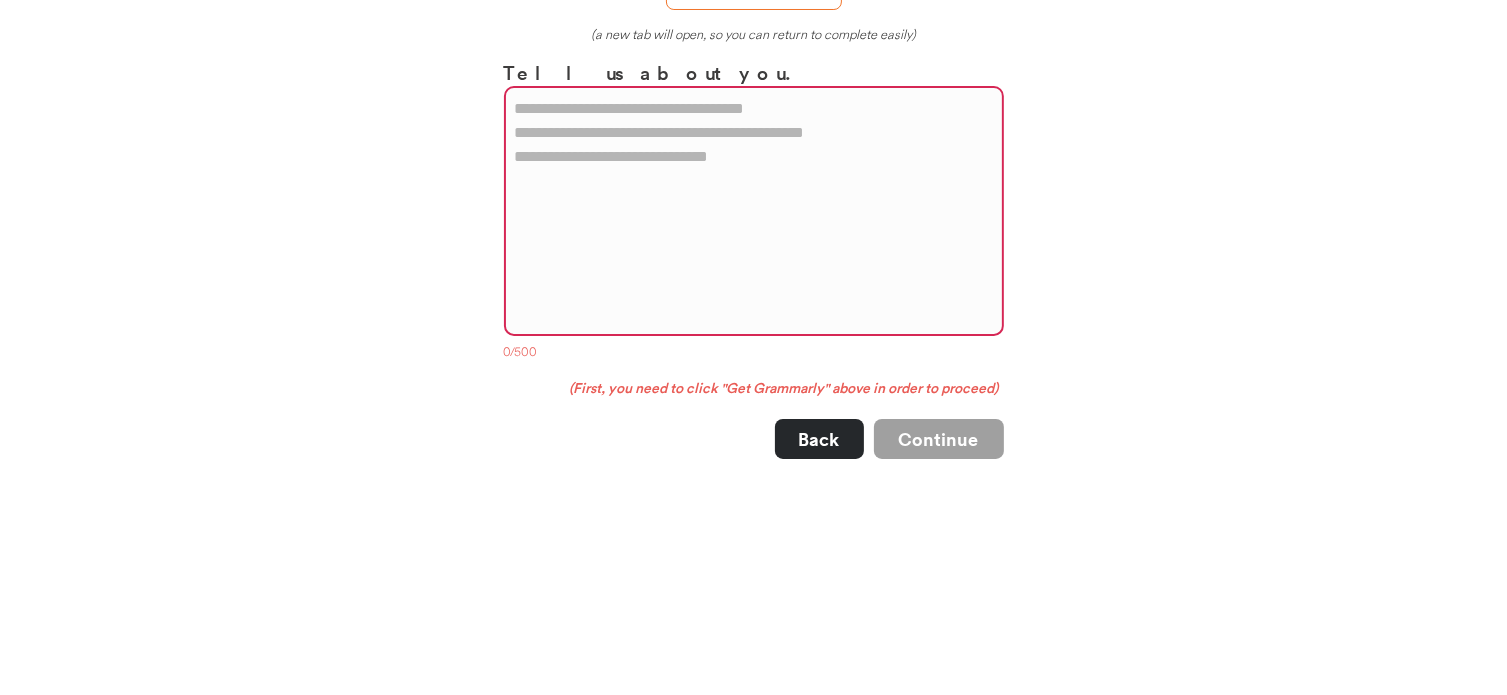 click at bounding box center (754, 211) 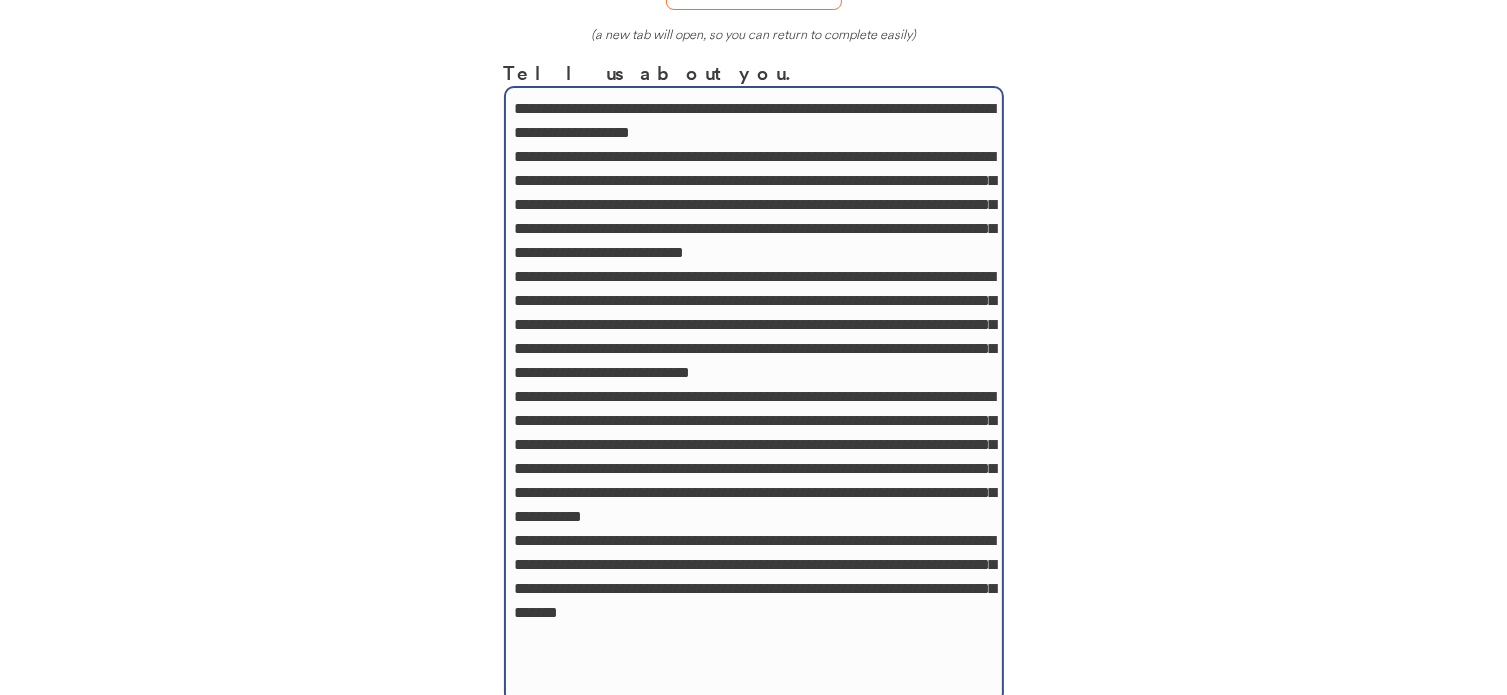click at bounding box center (754, 395) 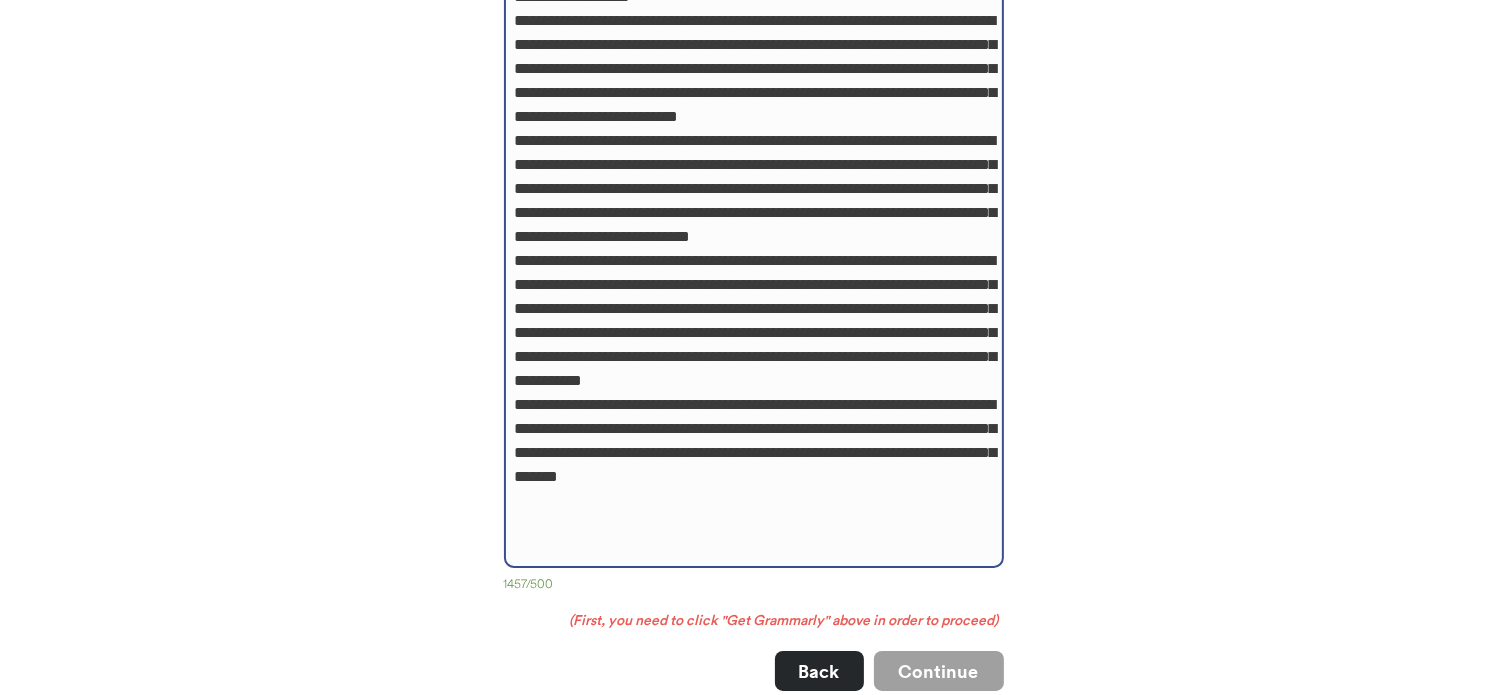 scroll, scrollTop: 0, scrollLeft: 0, axis: both 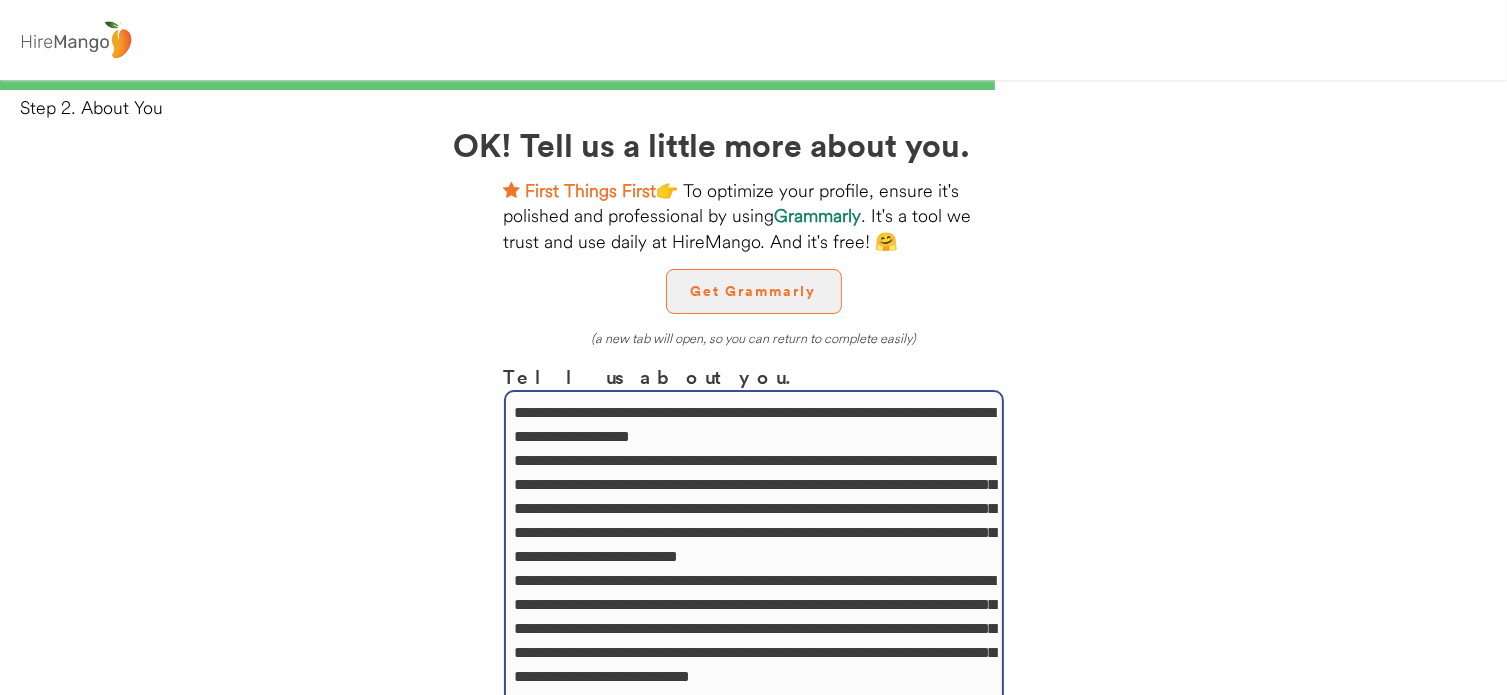 type on "**********" 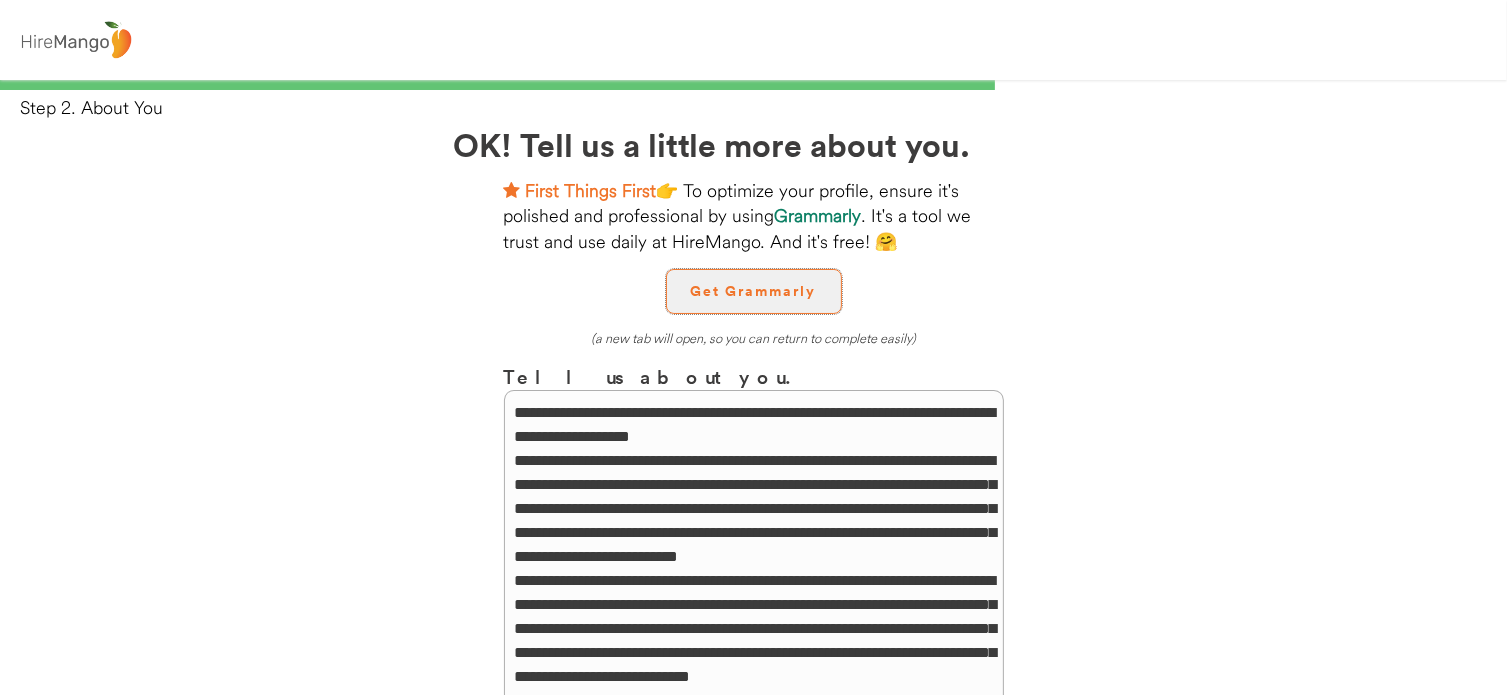 click on "Get Grammarly" at bounding box center (754, 291) 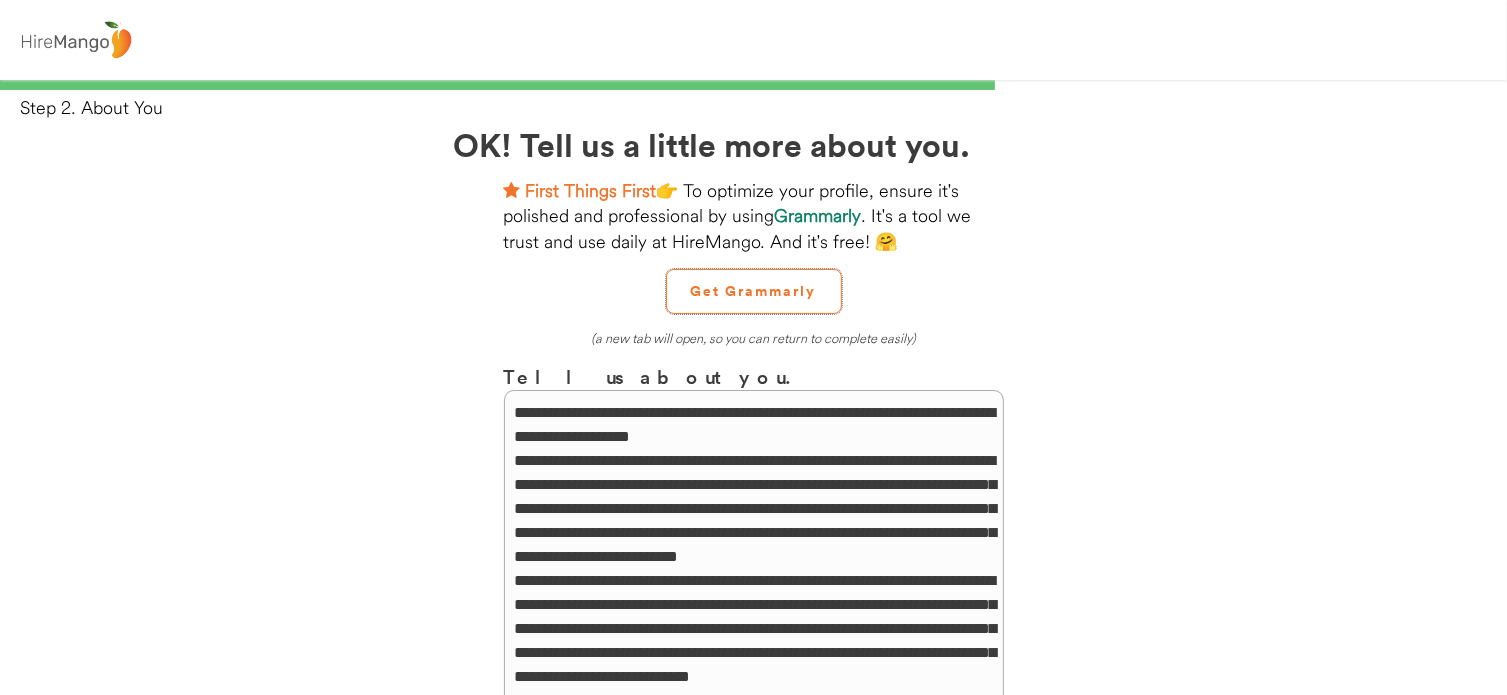 scroll, scrollTop: 408, scrollLeft: 0, axis: vertical 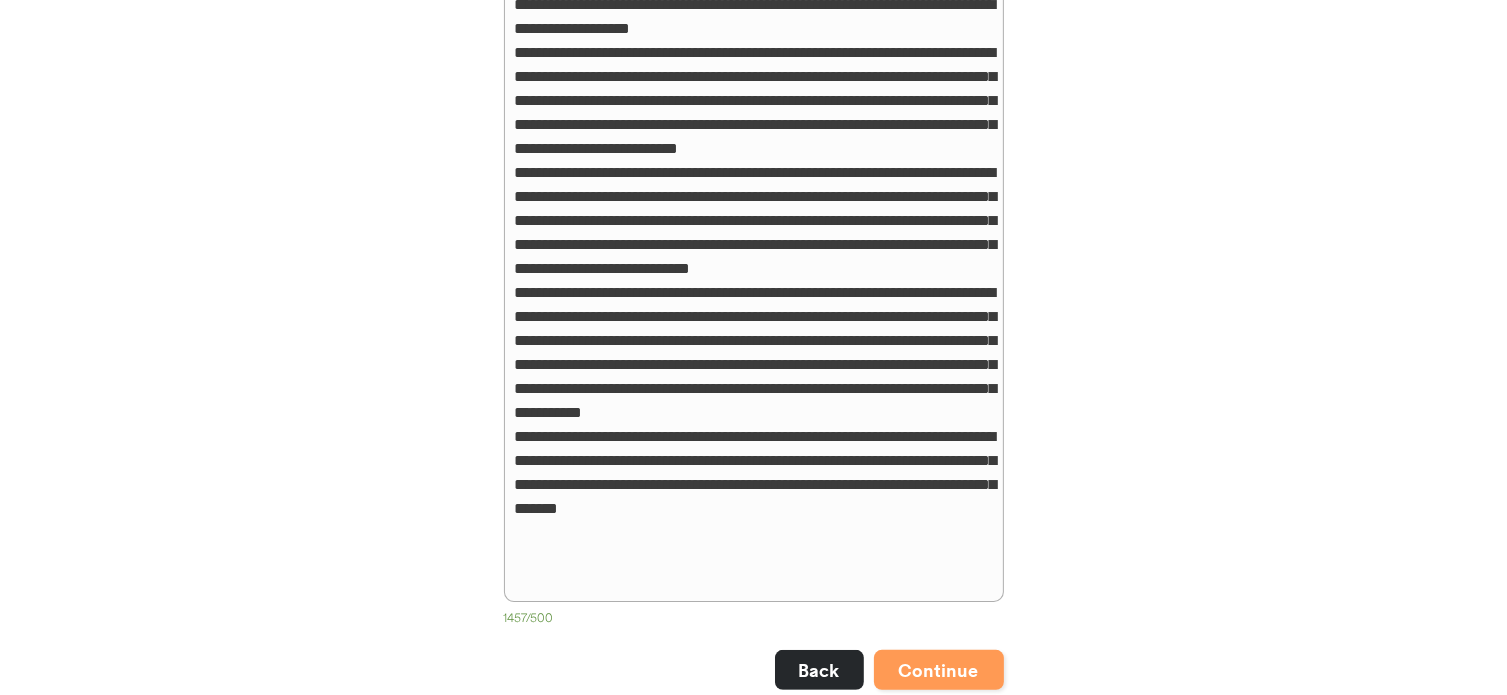 click on "Continue" at bounding box center [939, 670] 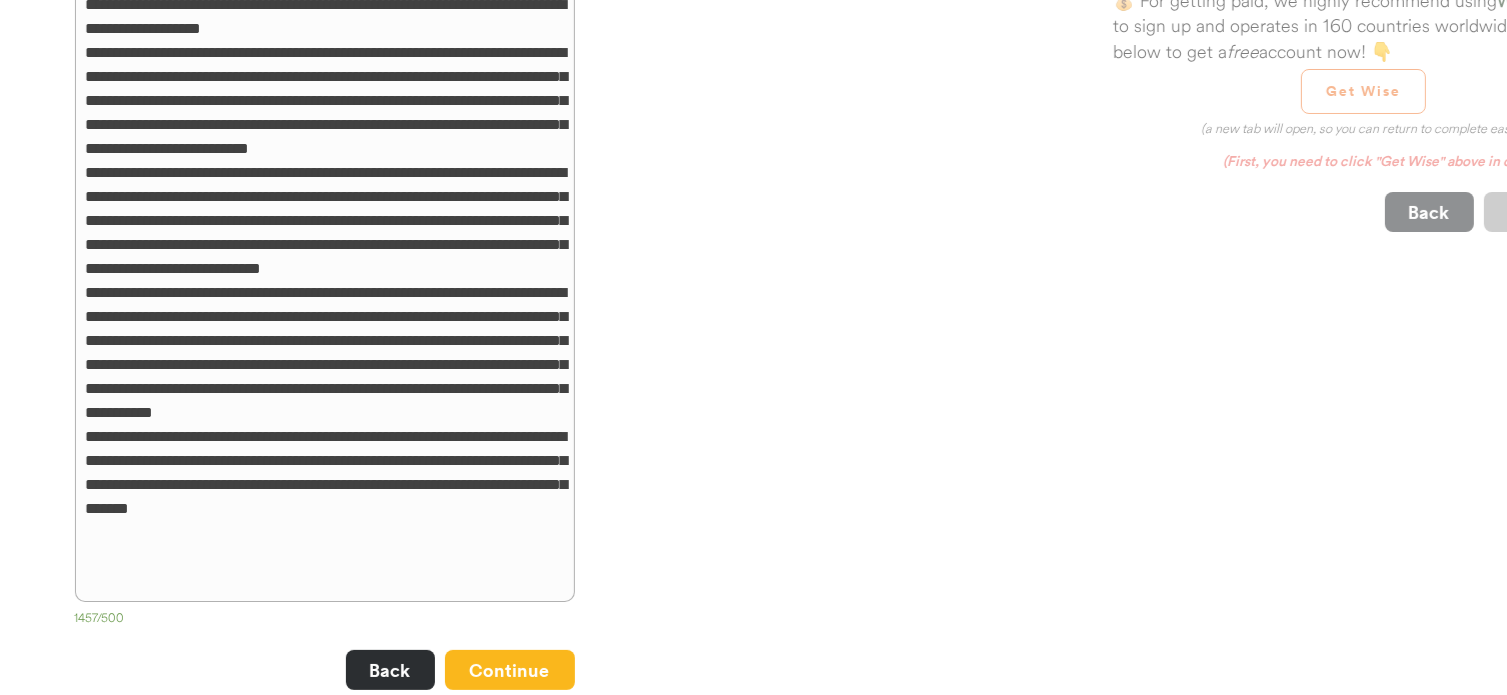 scroll, scrollTop: 0, scrollLeft: 0, axis: both 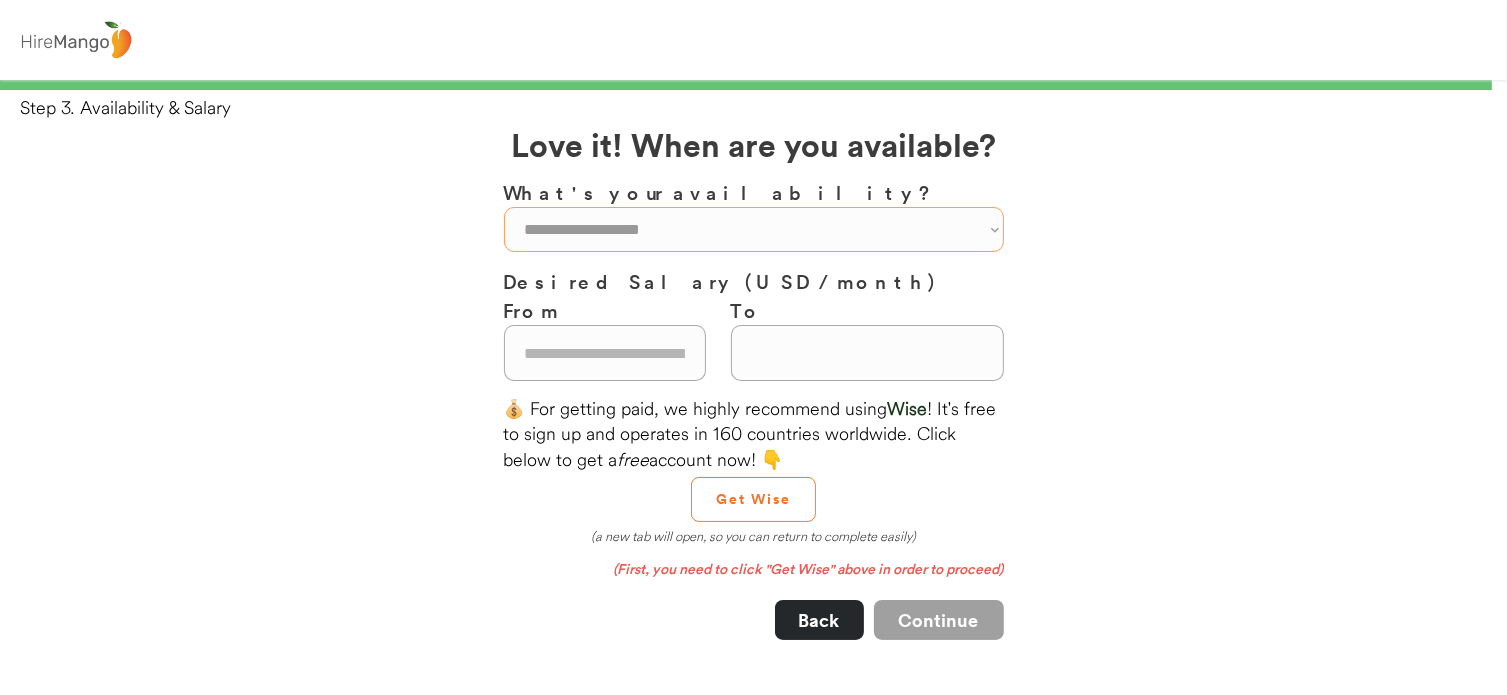 click on "**********" at bounding box center [754, 229] 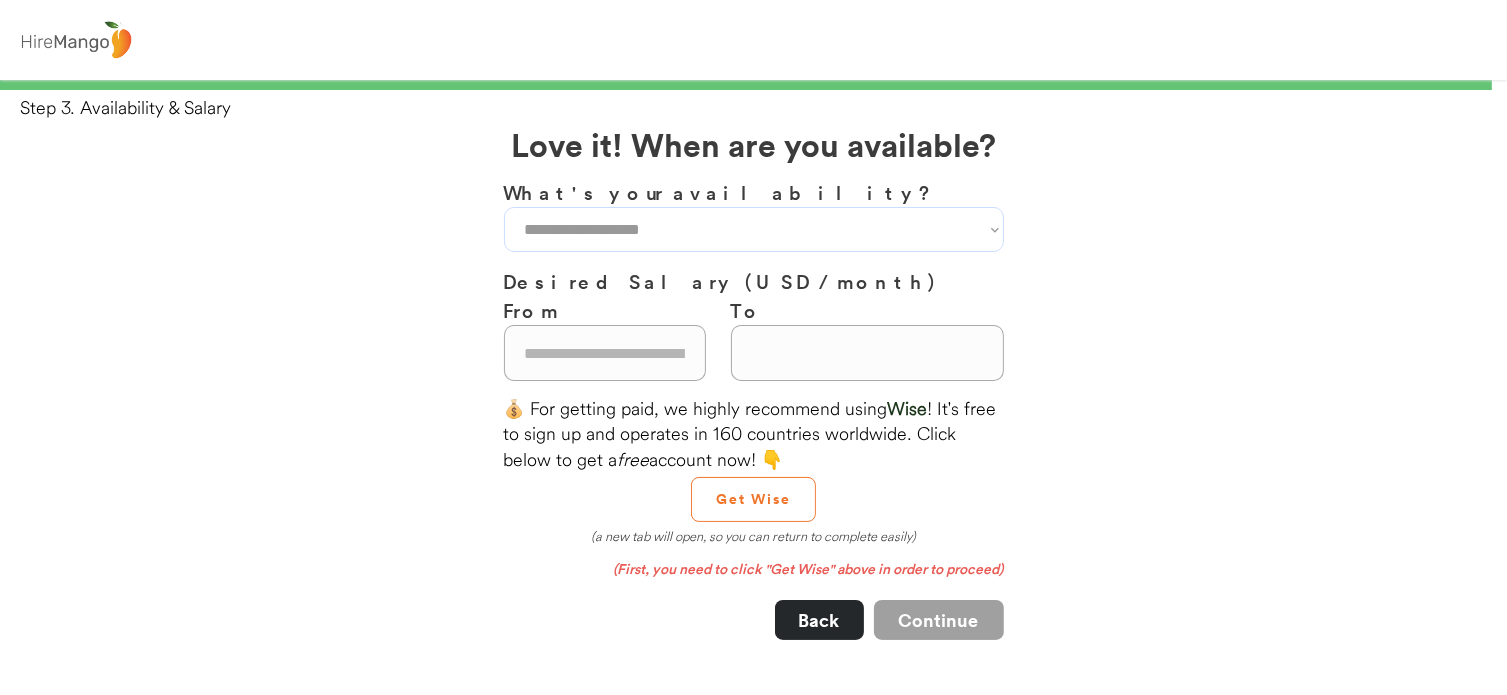 select on "**********" 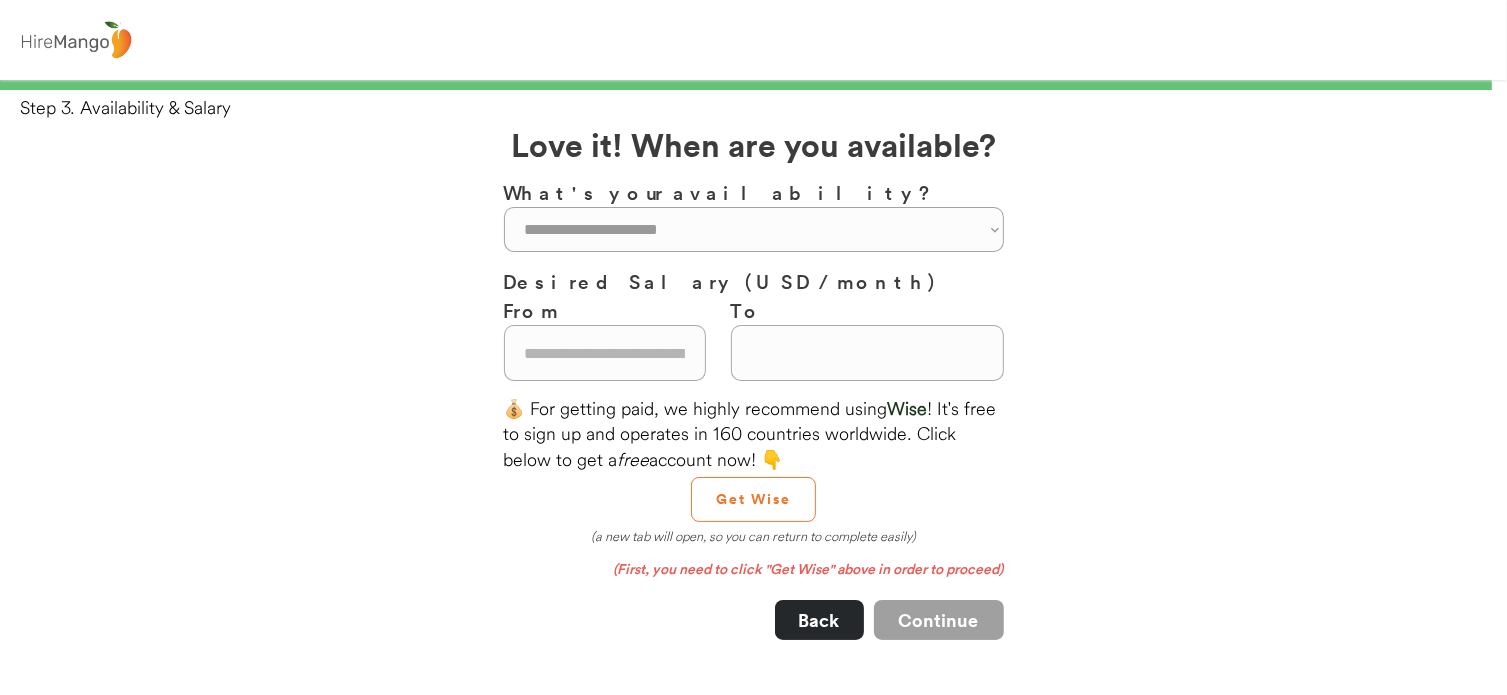 scroll, scrollTop: 166, scrollLeft: 0, axis: vertical 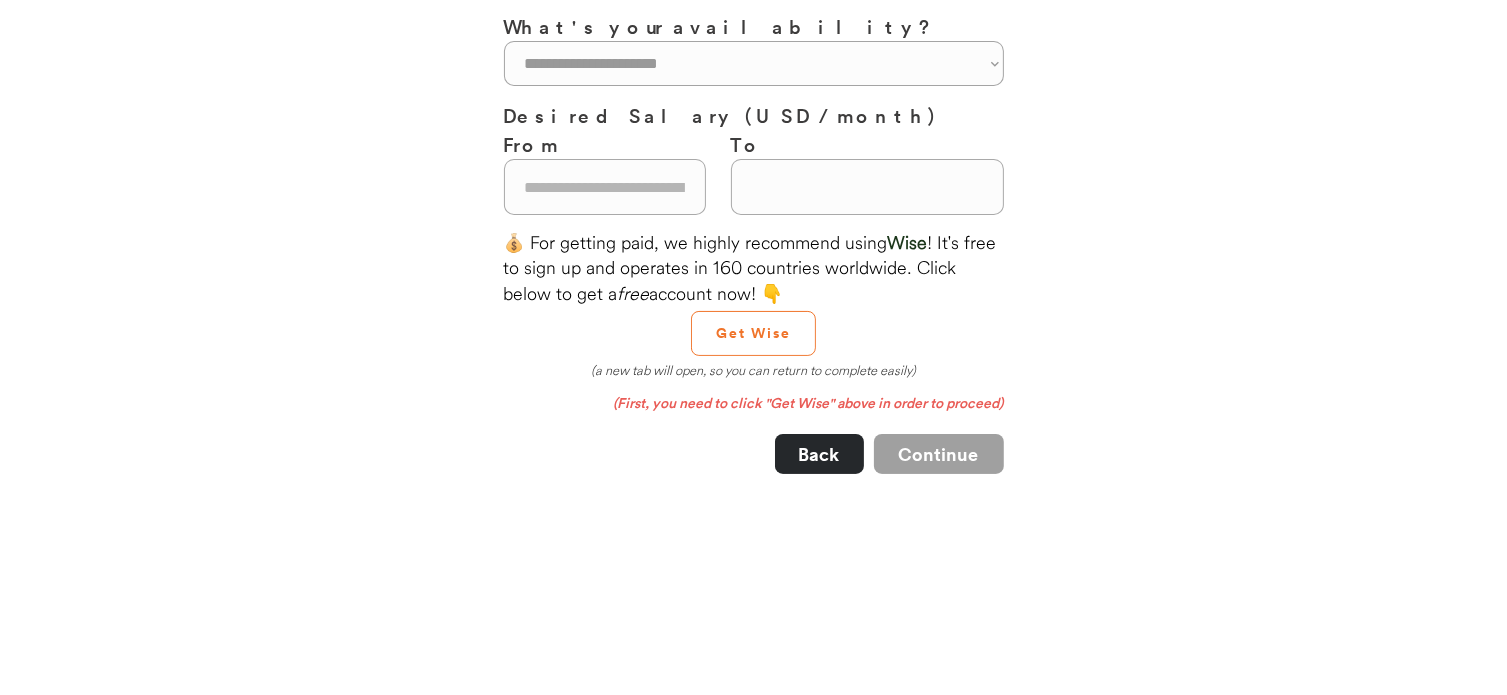 click on "**********" at bounding box center [754, 245] 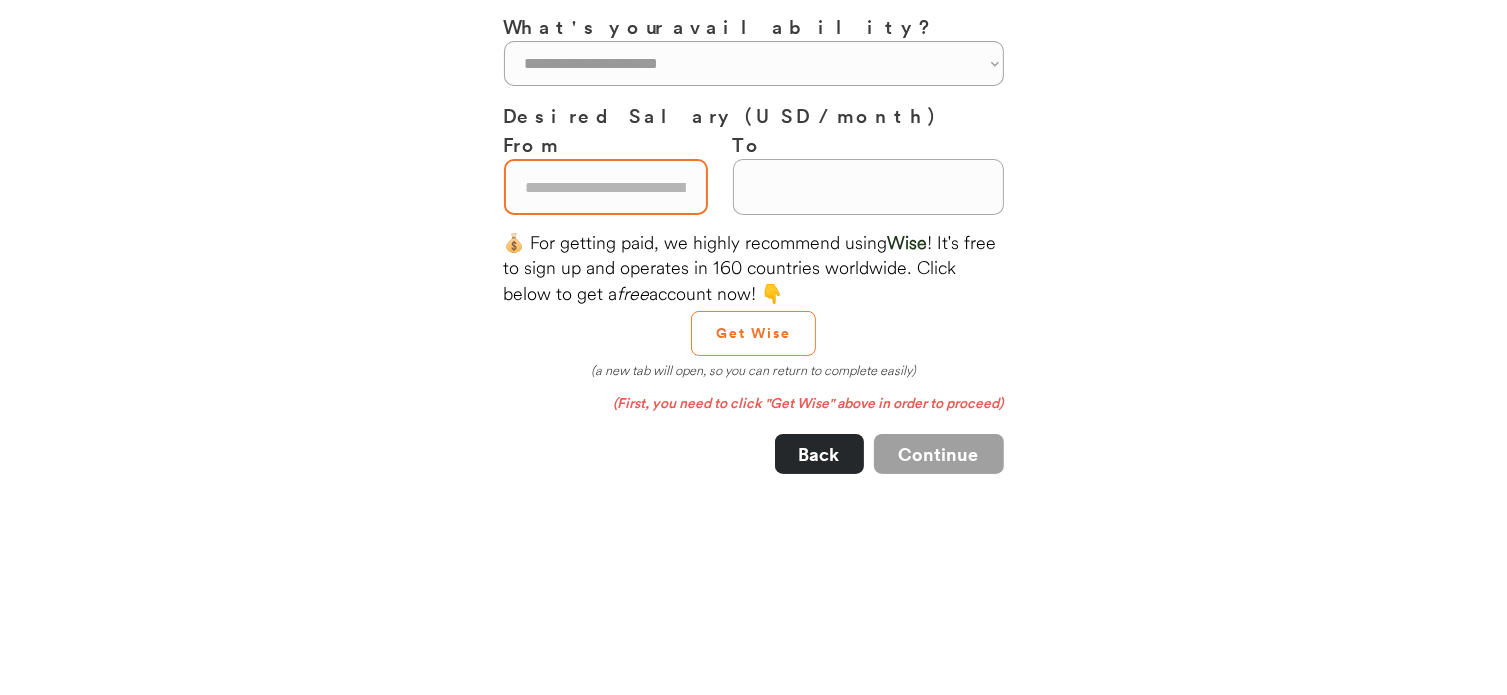 click at bounding box center [606, 187] 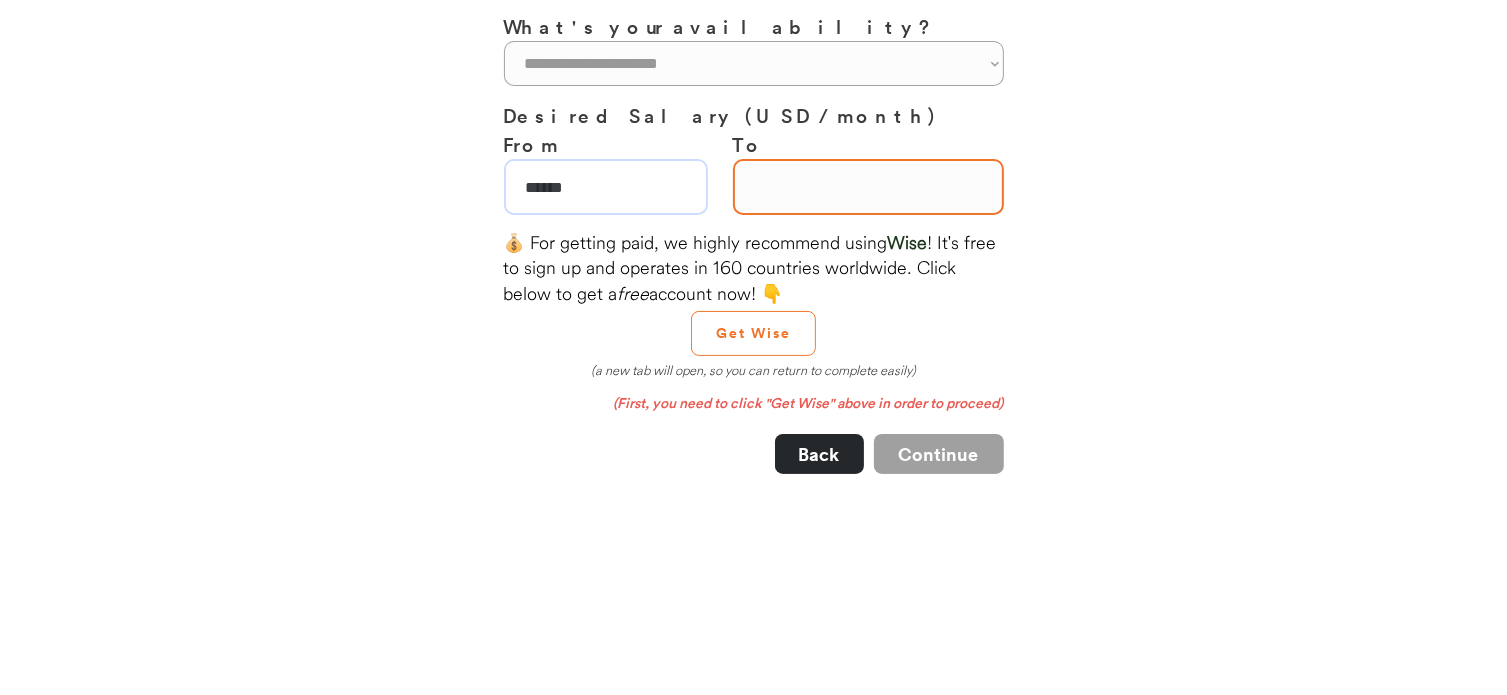 type on "******" 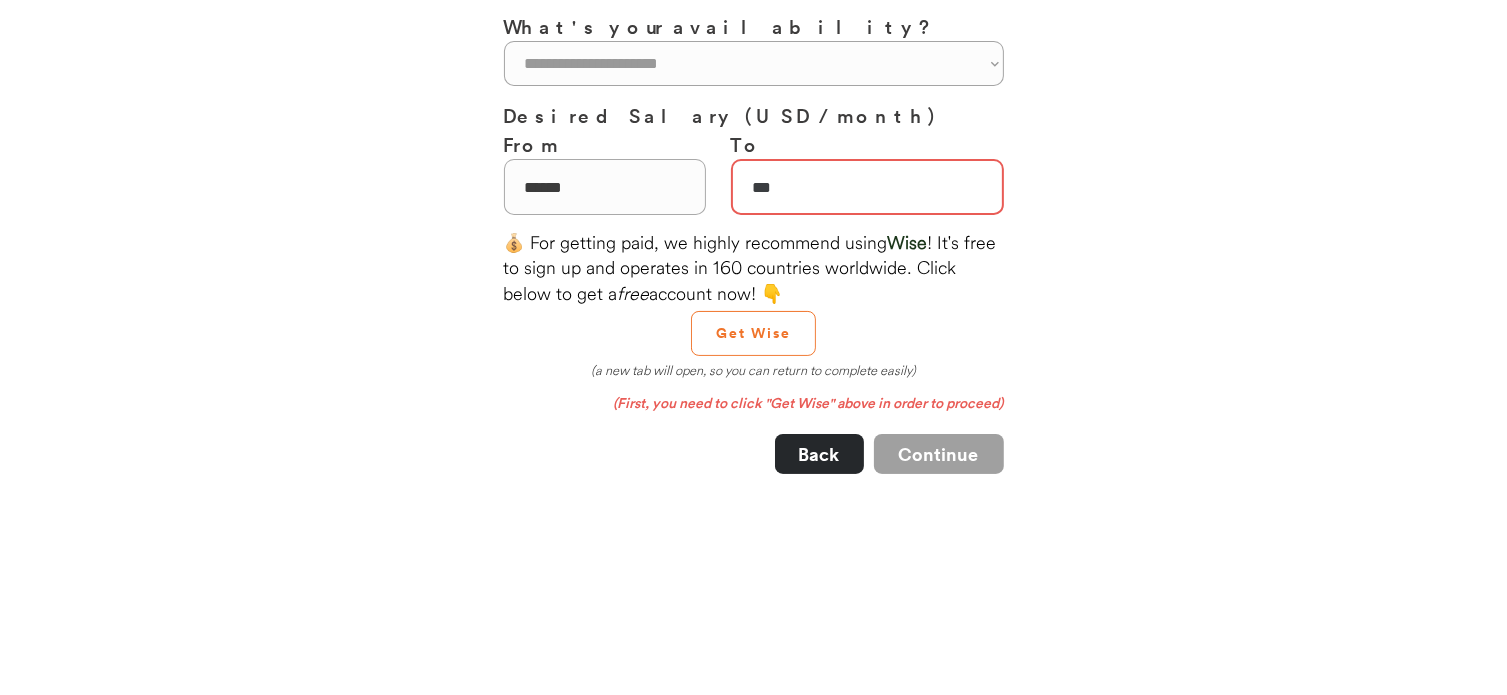 type on "**" 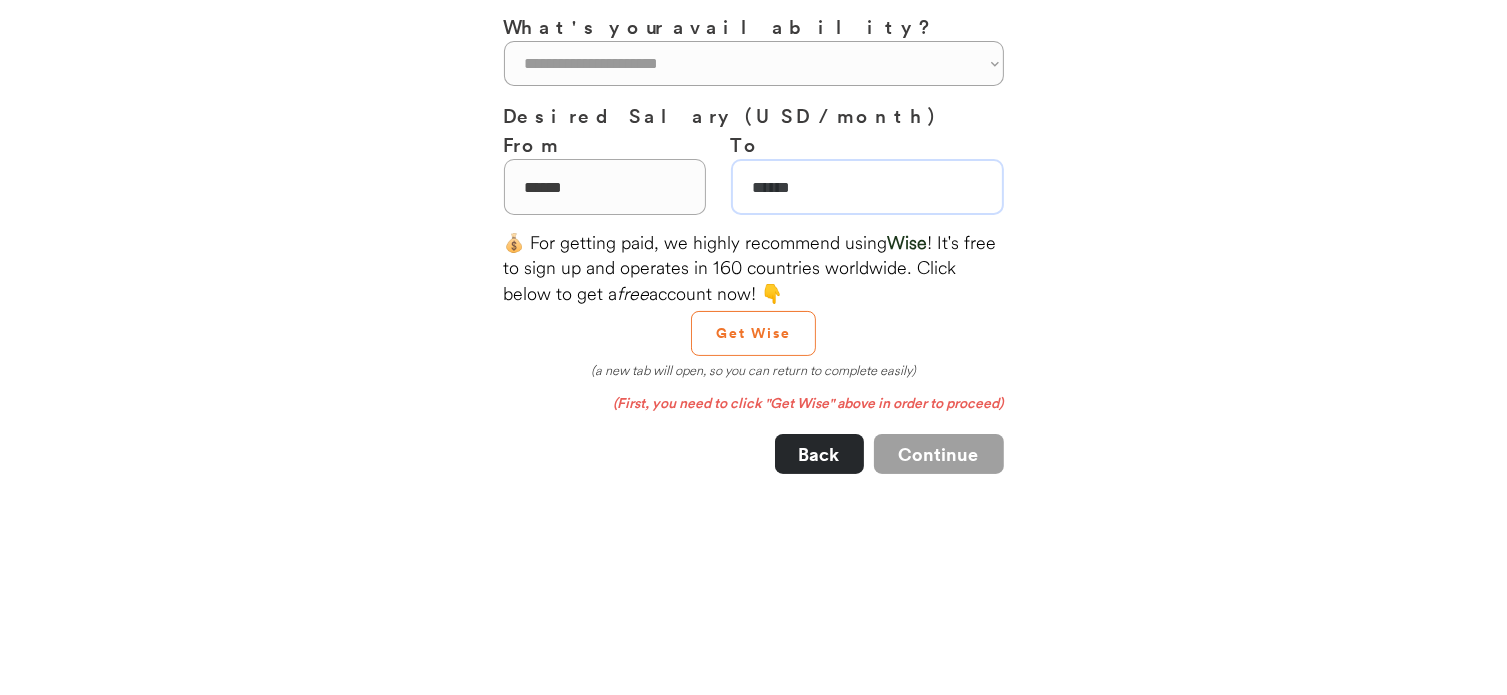 scroll, scrollTop: 0, scrollLeft: 0, axis: both 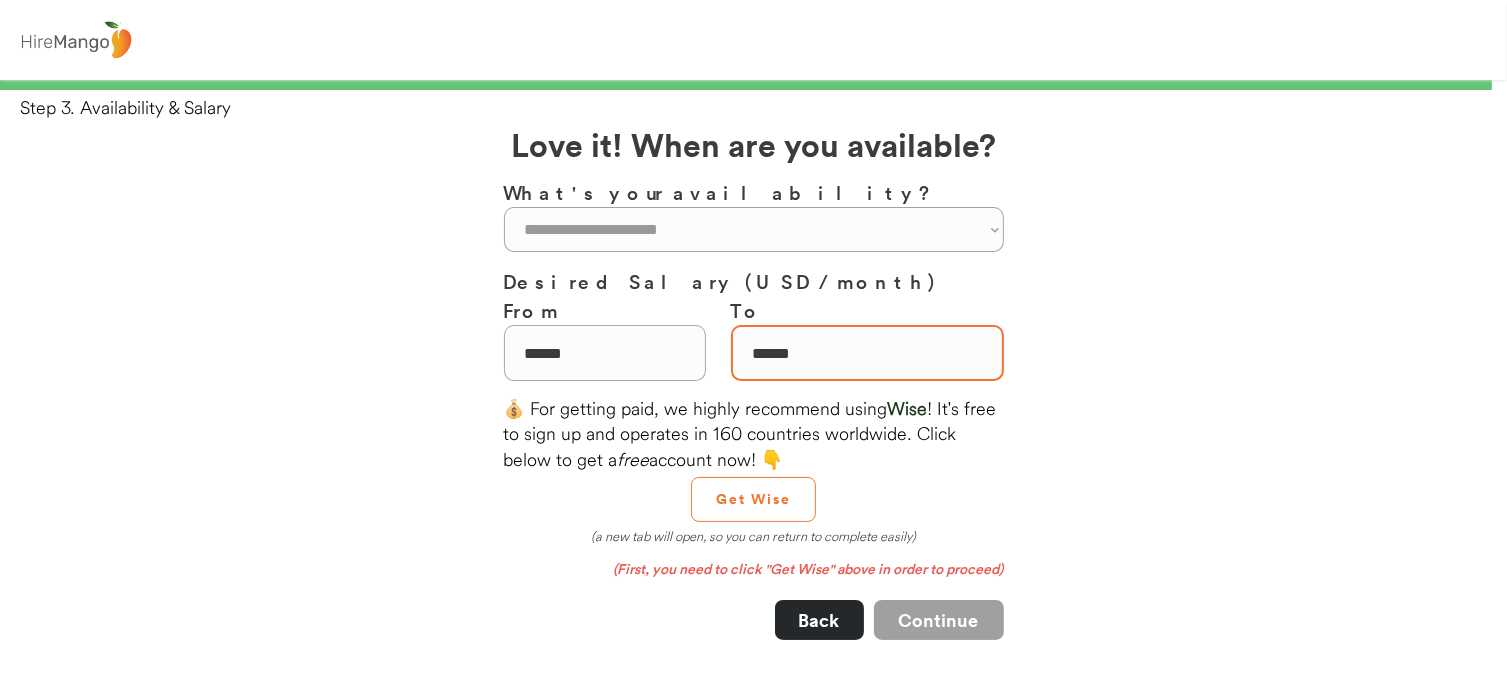 click at bounding box center (867, 353) 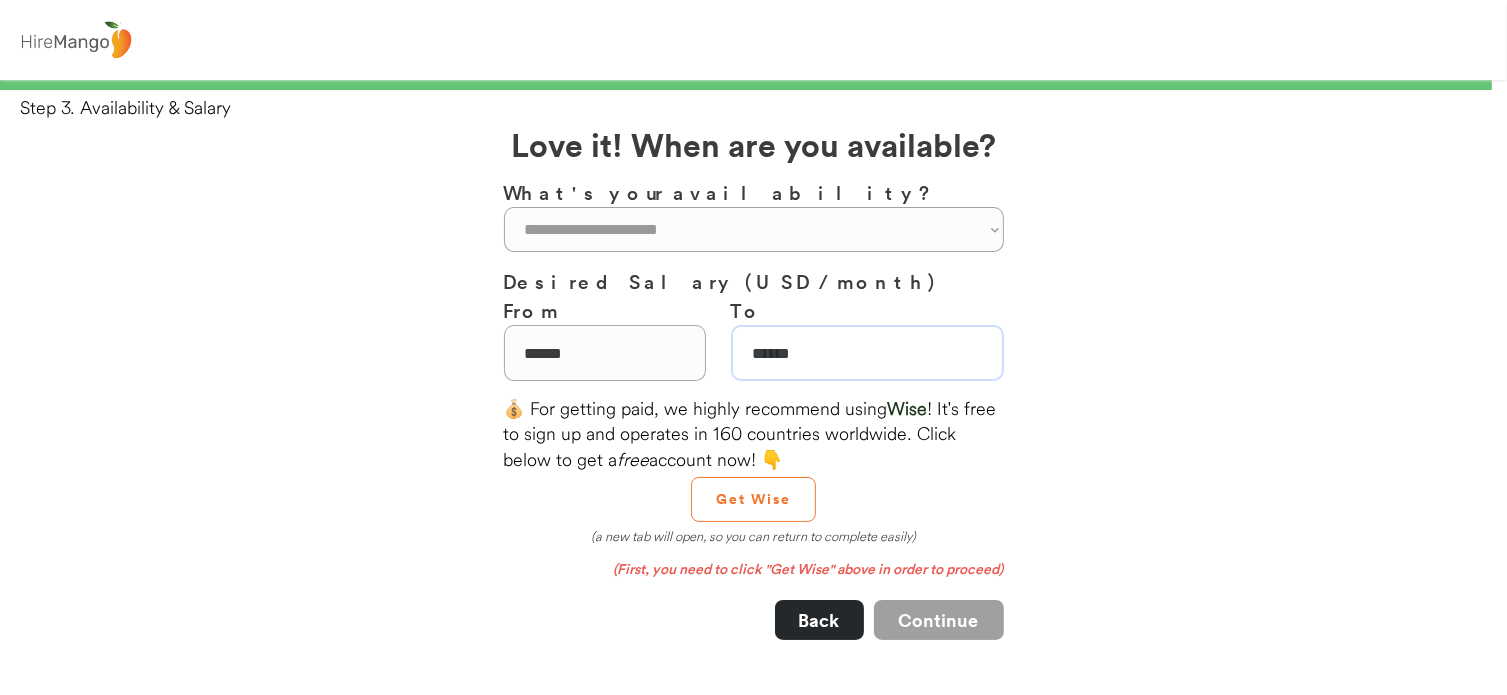 scroll, scrollTop: 166, scrollLeft: 0, axis: vertical 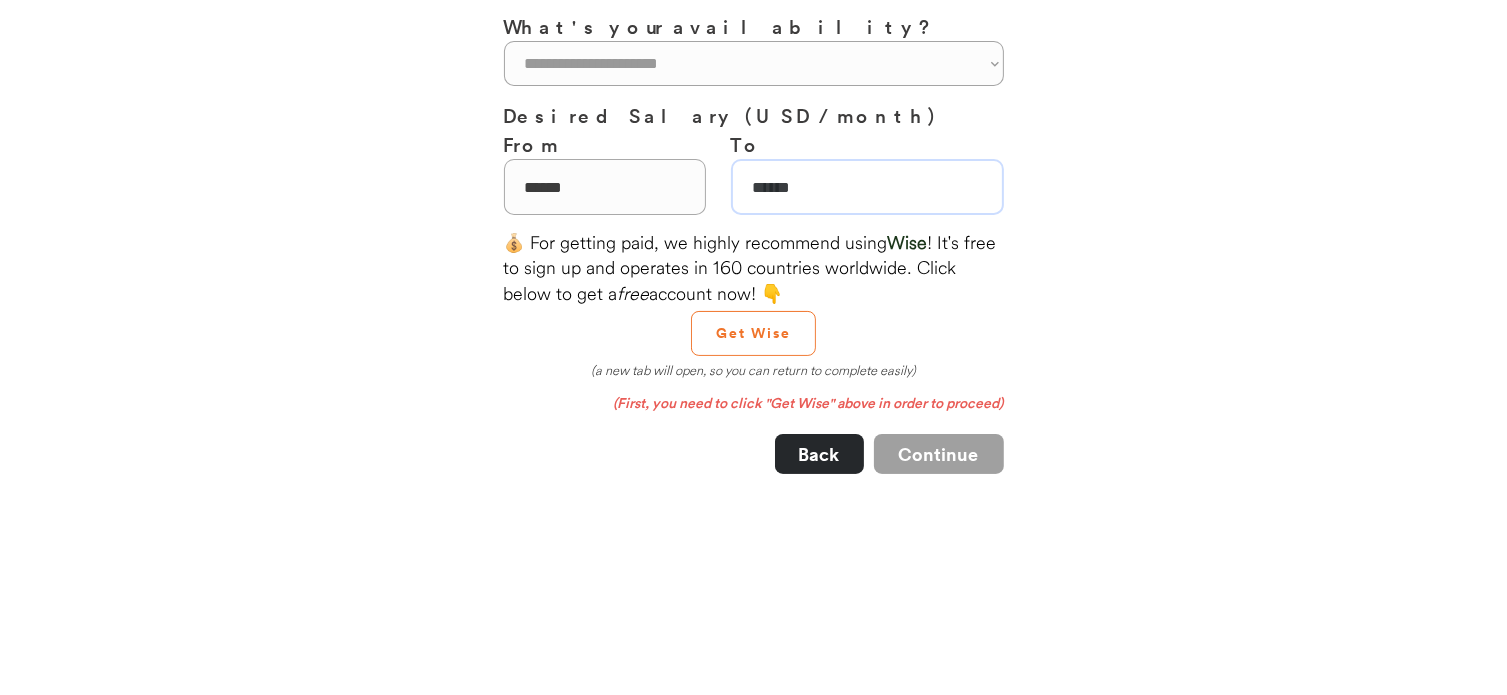 type on "******" 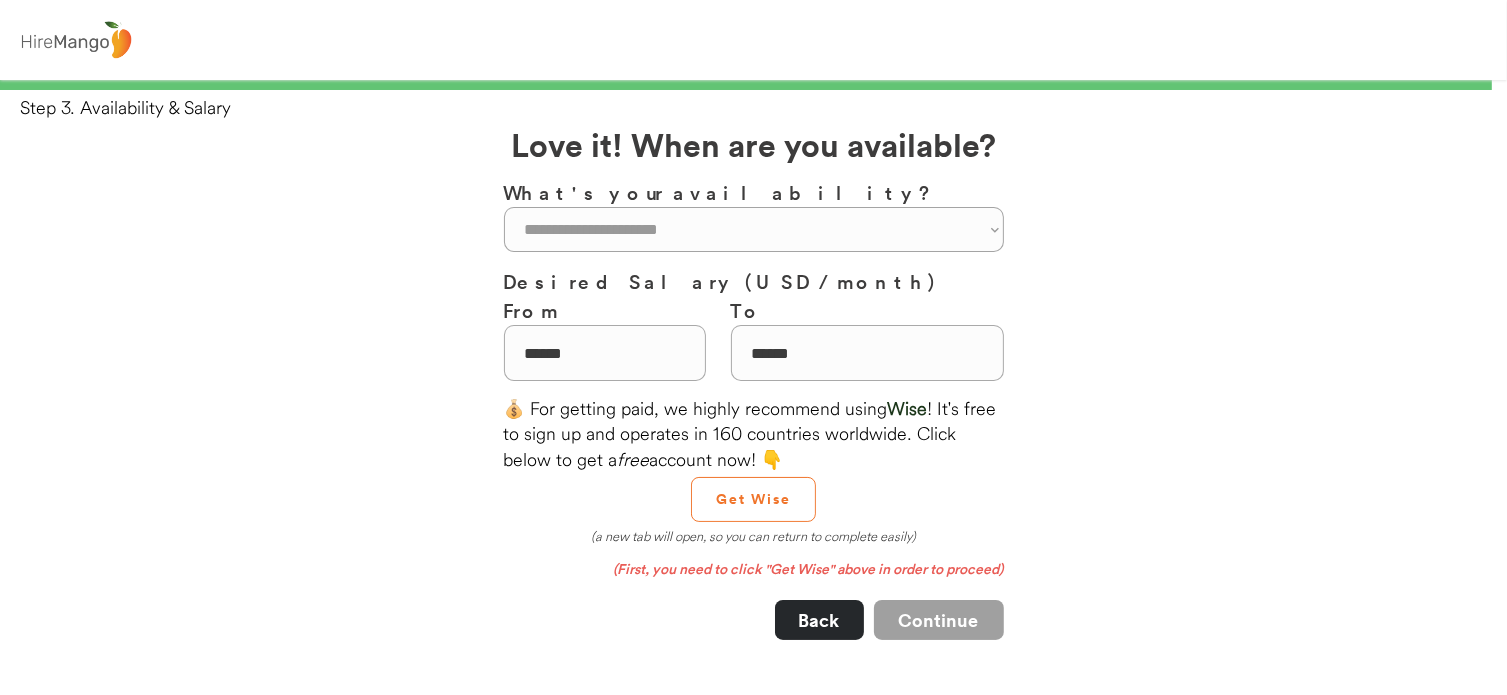 scroll, scrollTop: 166, scrollLeft: 0, axis: vertical 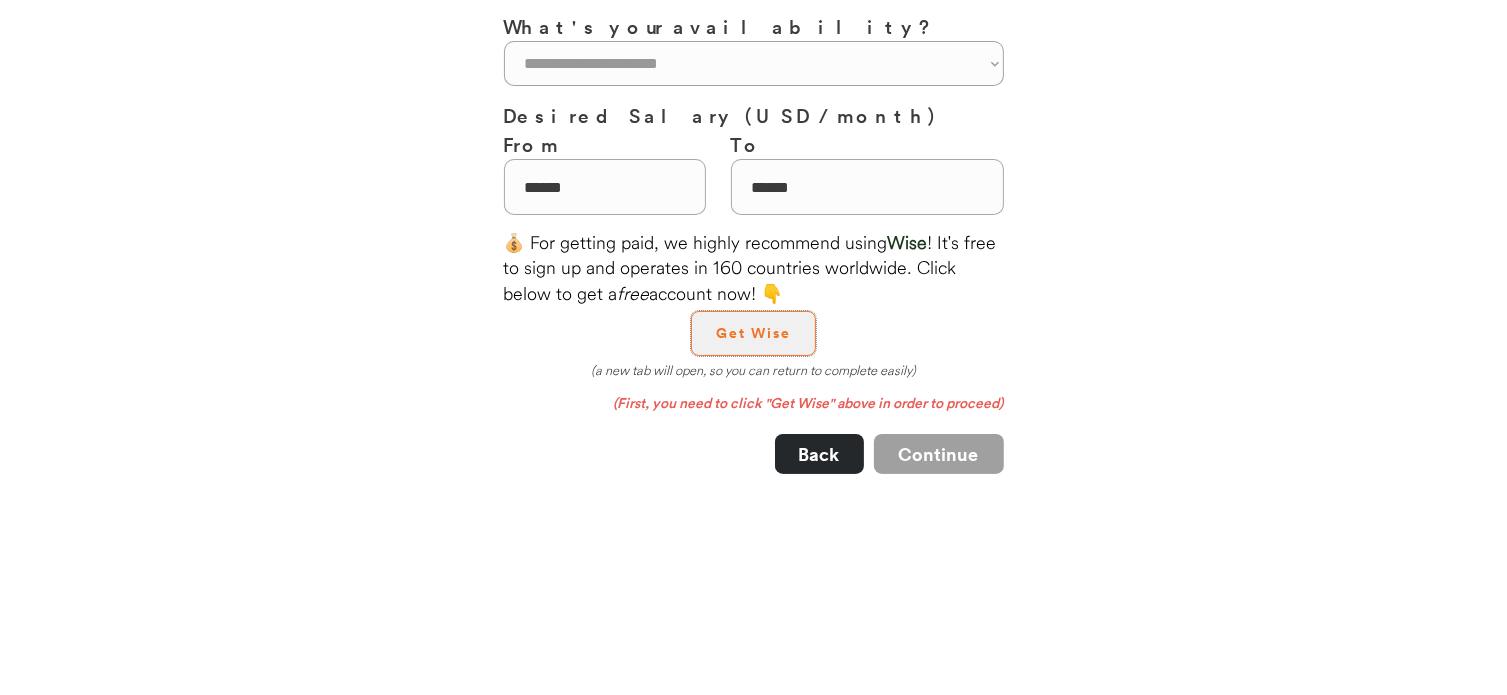 click on "Get Wise" at bounding box center (753, 333) 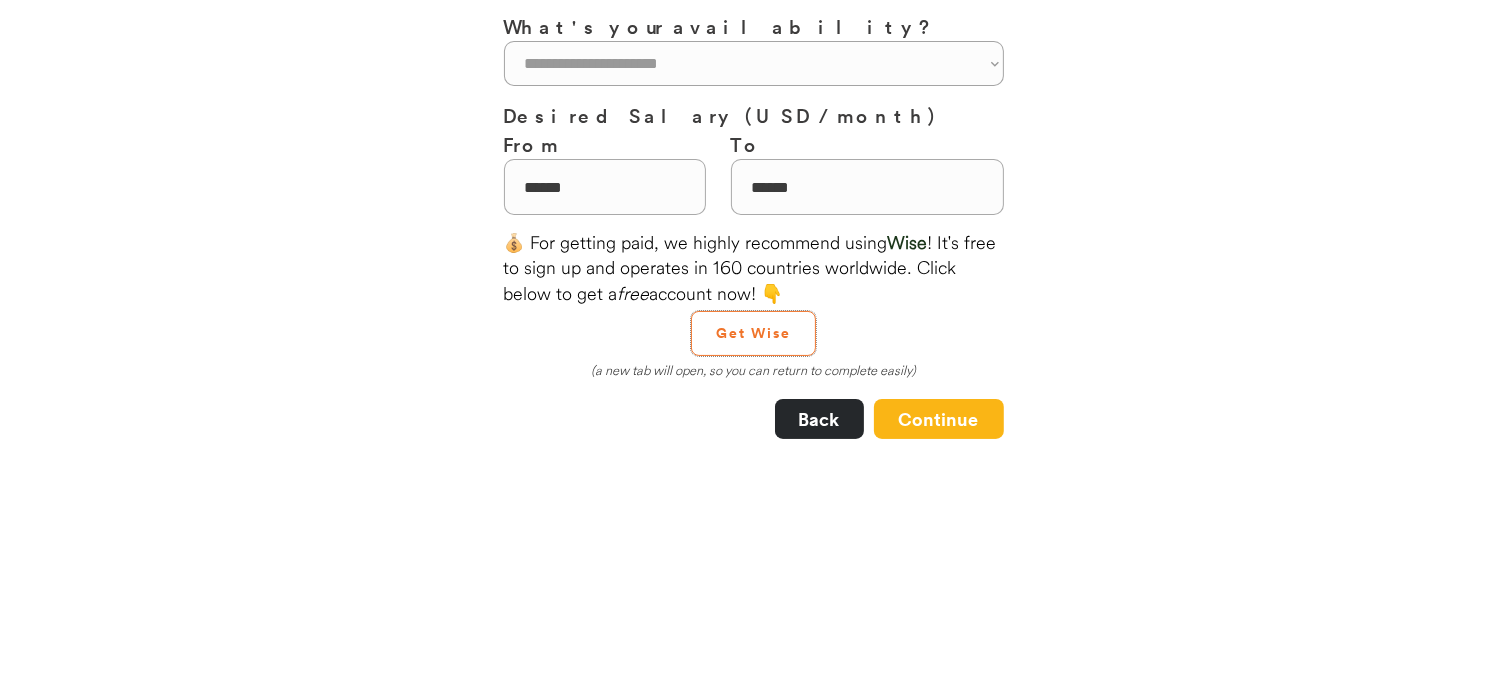 scroll, scrollTop: 0, scrollLeft: 0, axis: both 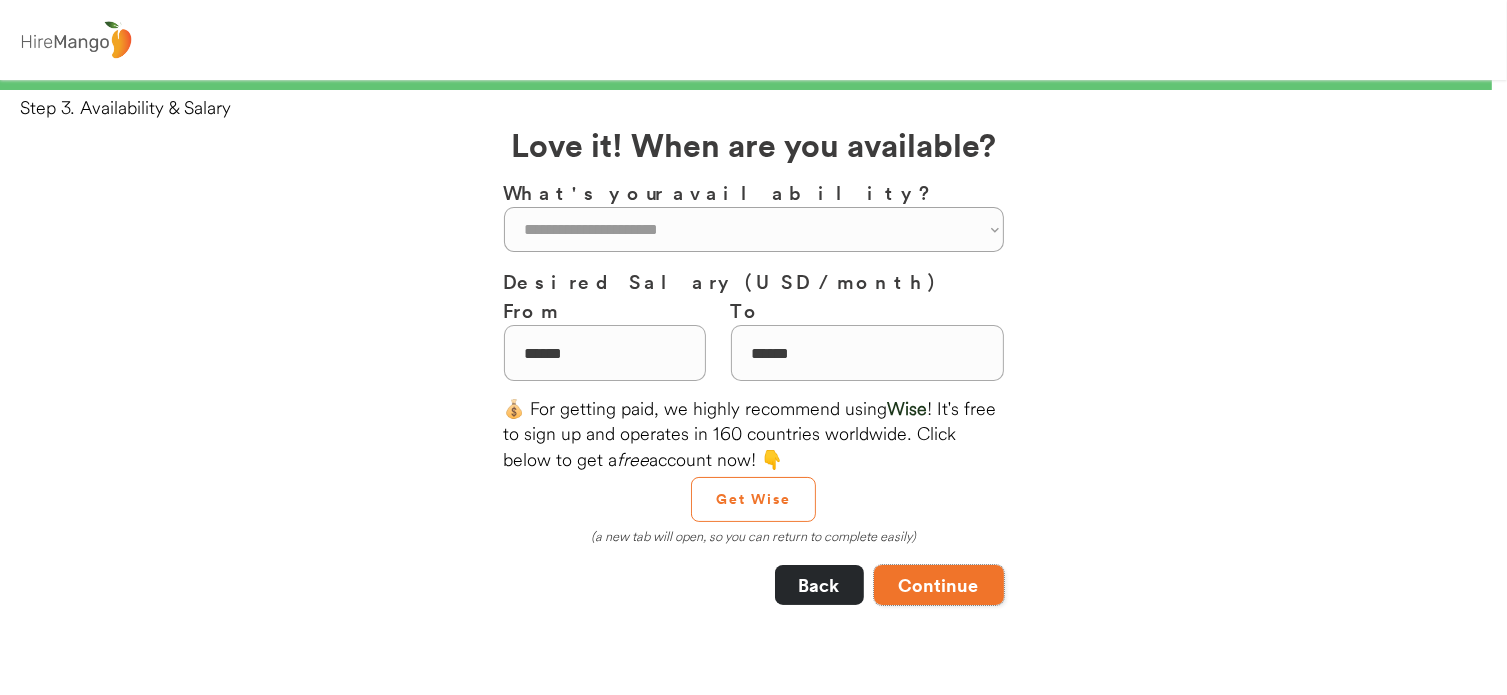 click on "Continue" at bounding box center (939, 585) 